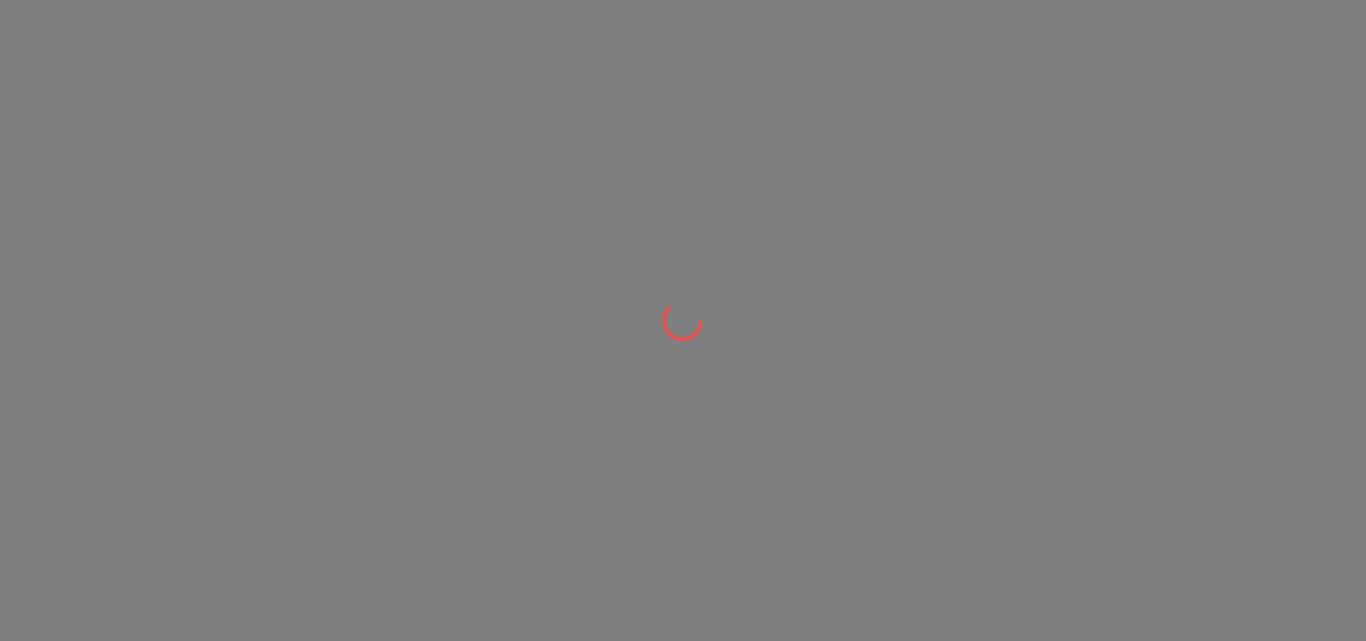scroll, scrollTop: 0, scrollLeft: 0, axis: both 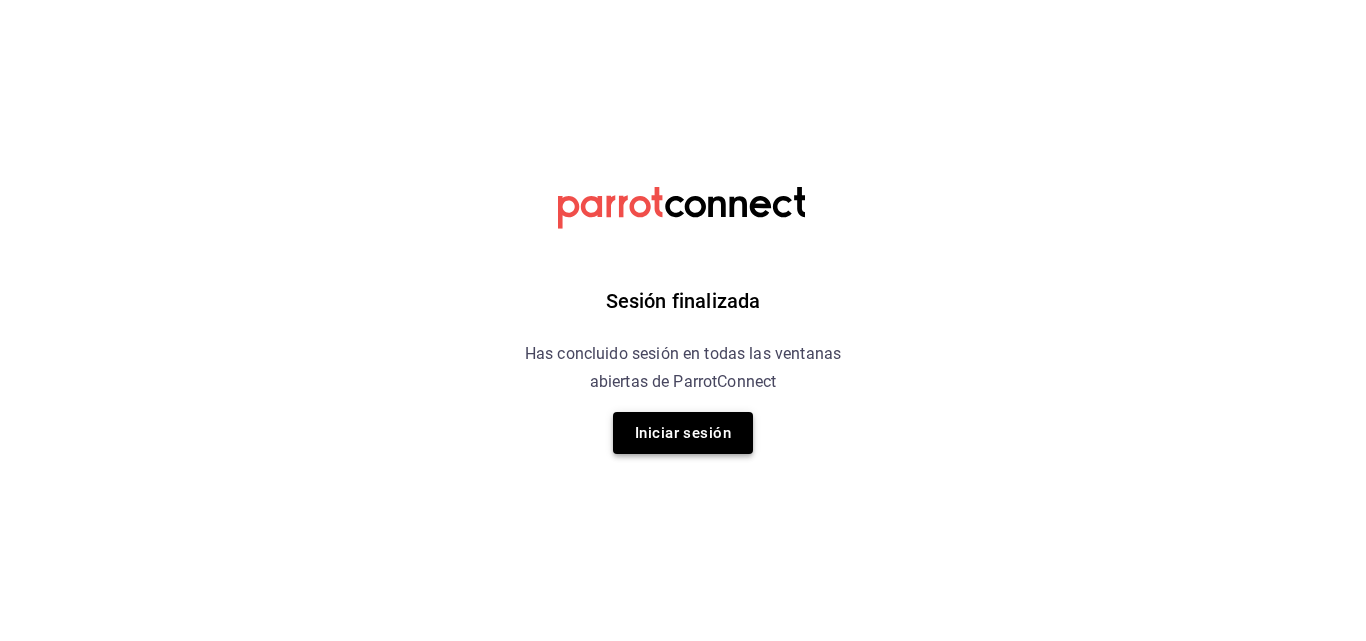 click on "Iniciar sesión" at bounding box center (683, 433) 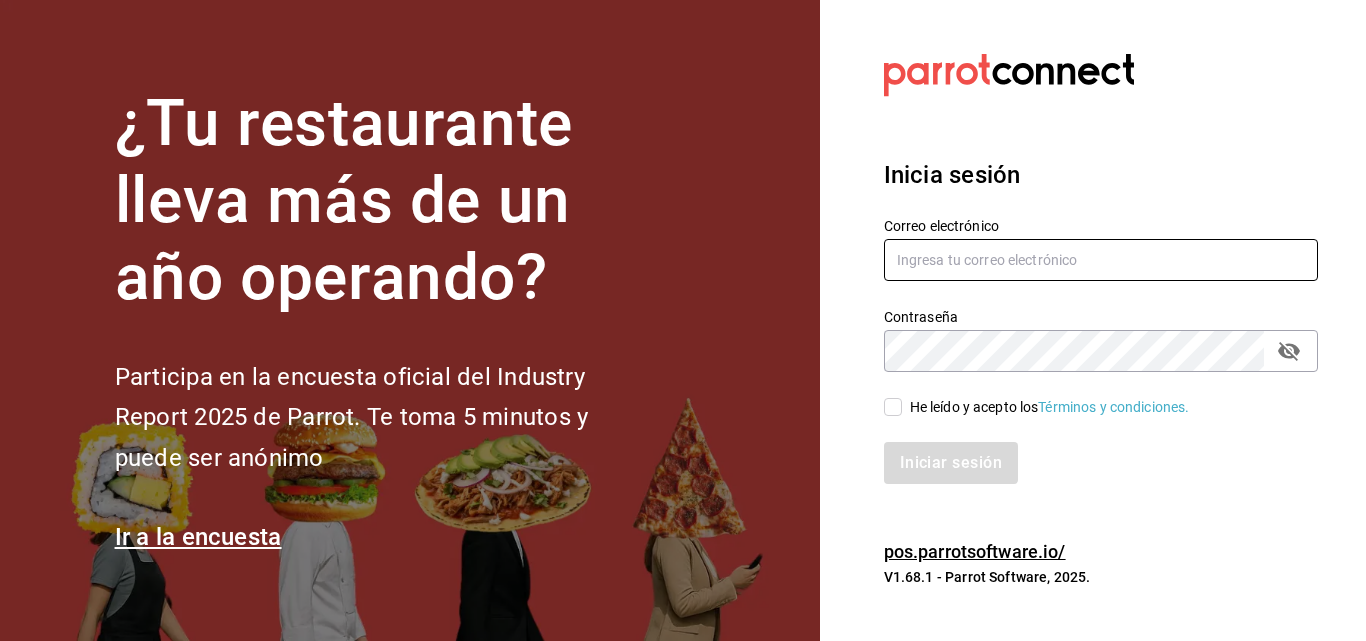 click at bounding box center (1101, 260) 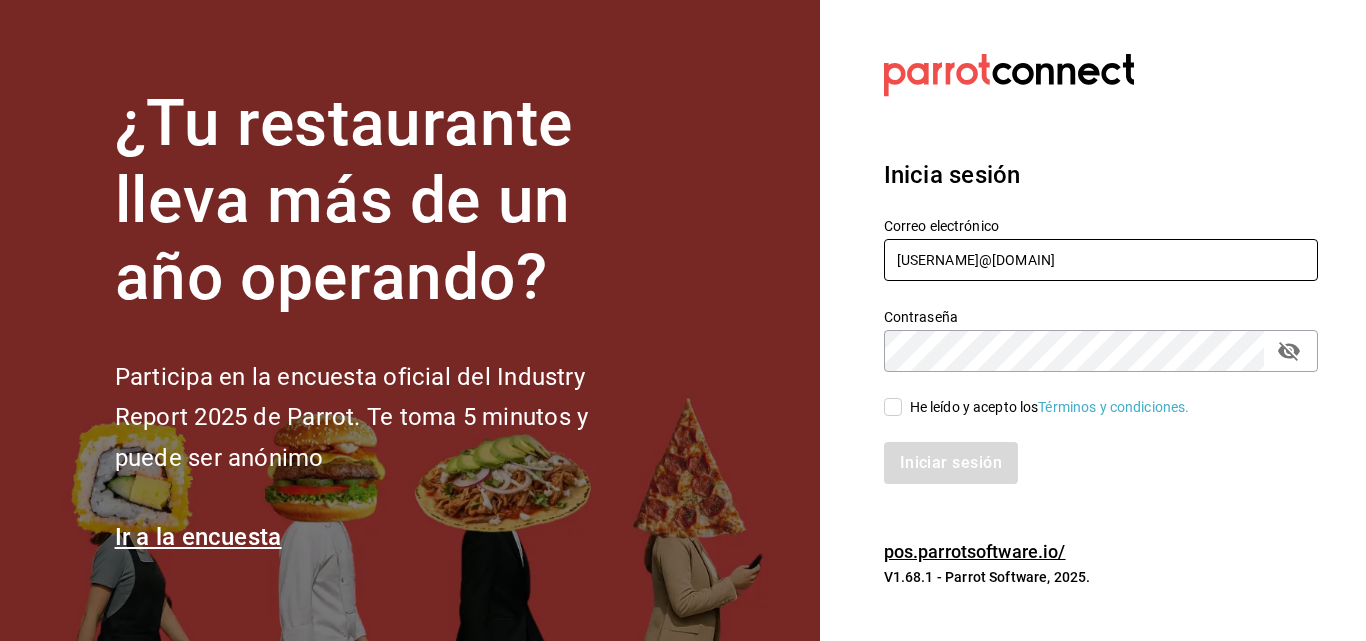 type on "erangel@caralmexico.com" 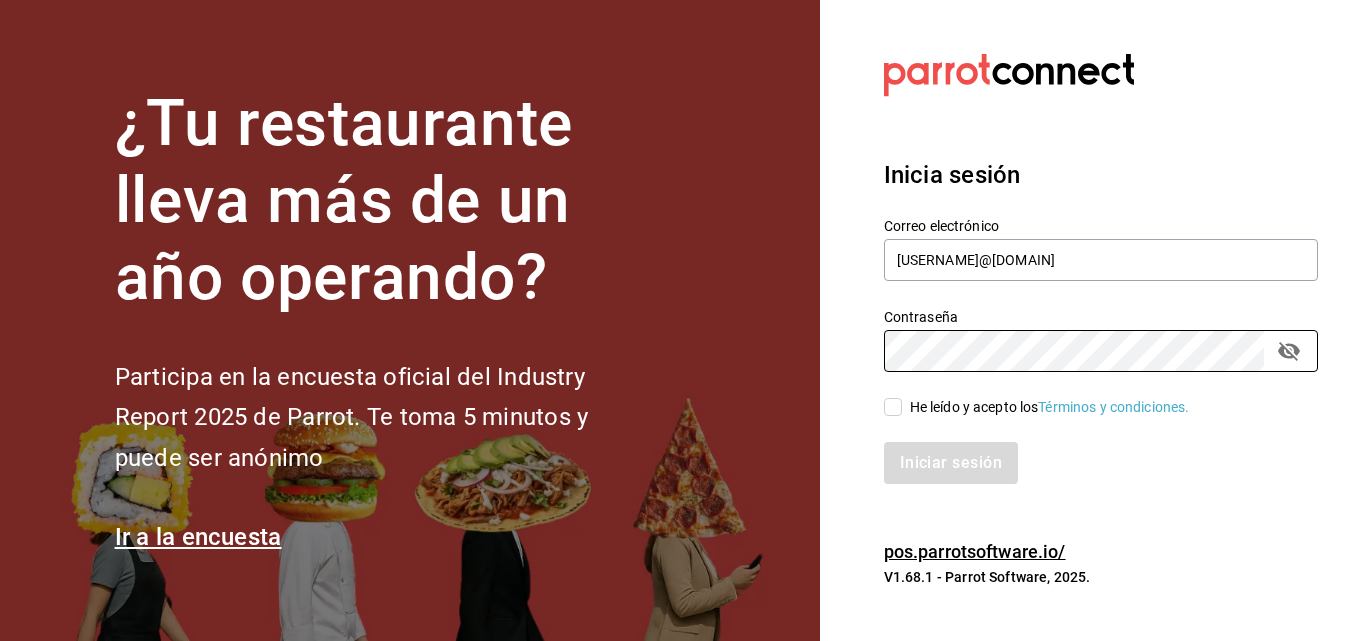 click on "He leído y acepto los  Términos y condiciones." at bounding box center (893, 407) 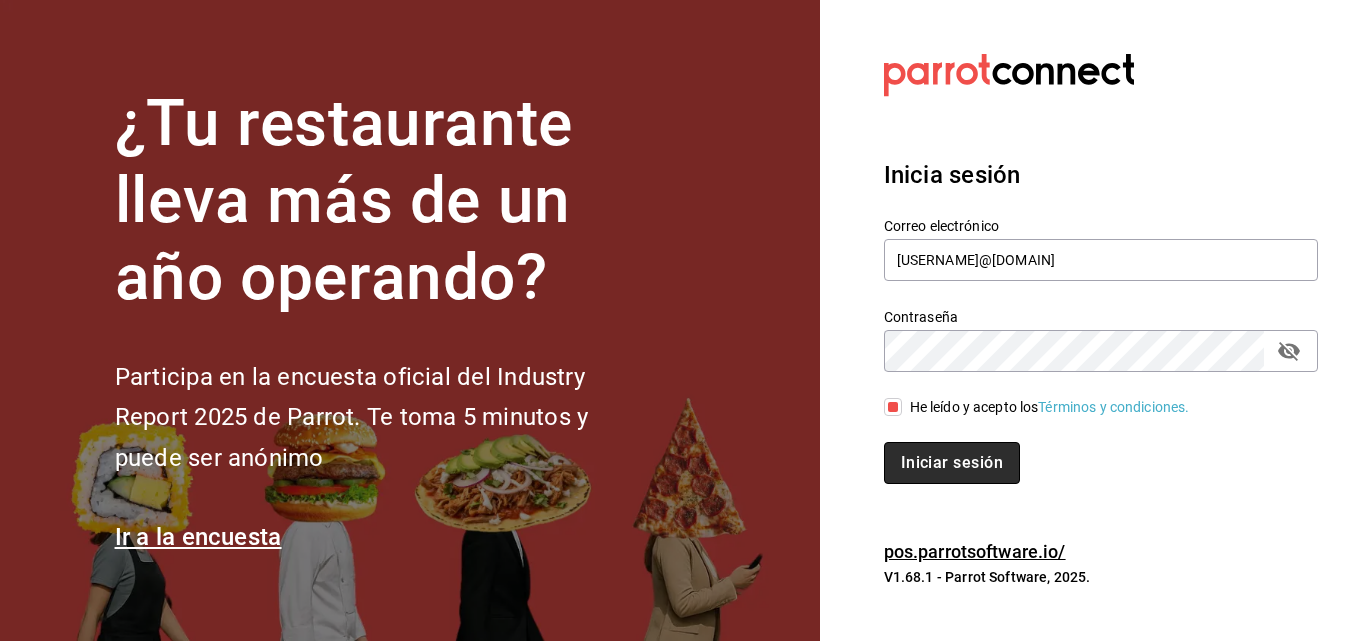 click on "Iniciar sesión" at bounding box center (952, 463) 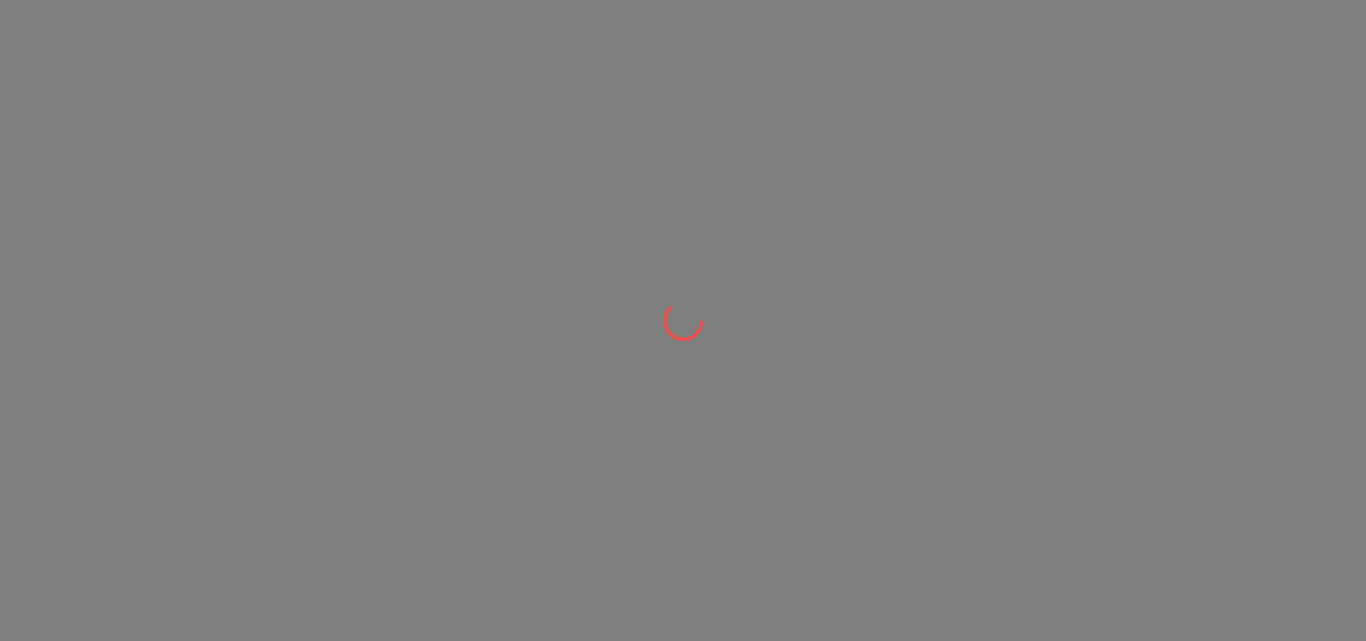 scroll, scrollTop: 0, scrollLeft: 0, axis: both 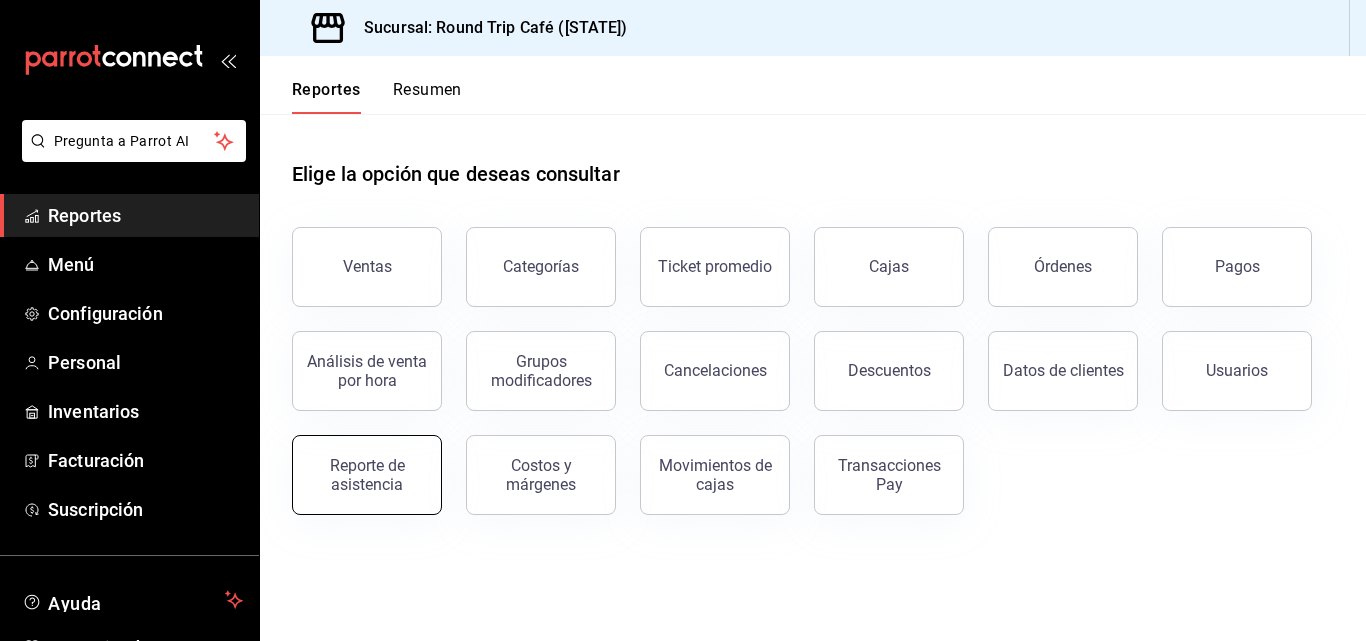 drag, startPoint x: 0, startPoint y: 0, endPoint x: 355, endPoint y: 452, distance: 574.74255 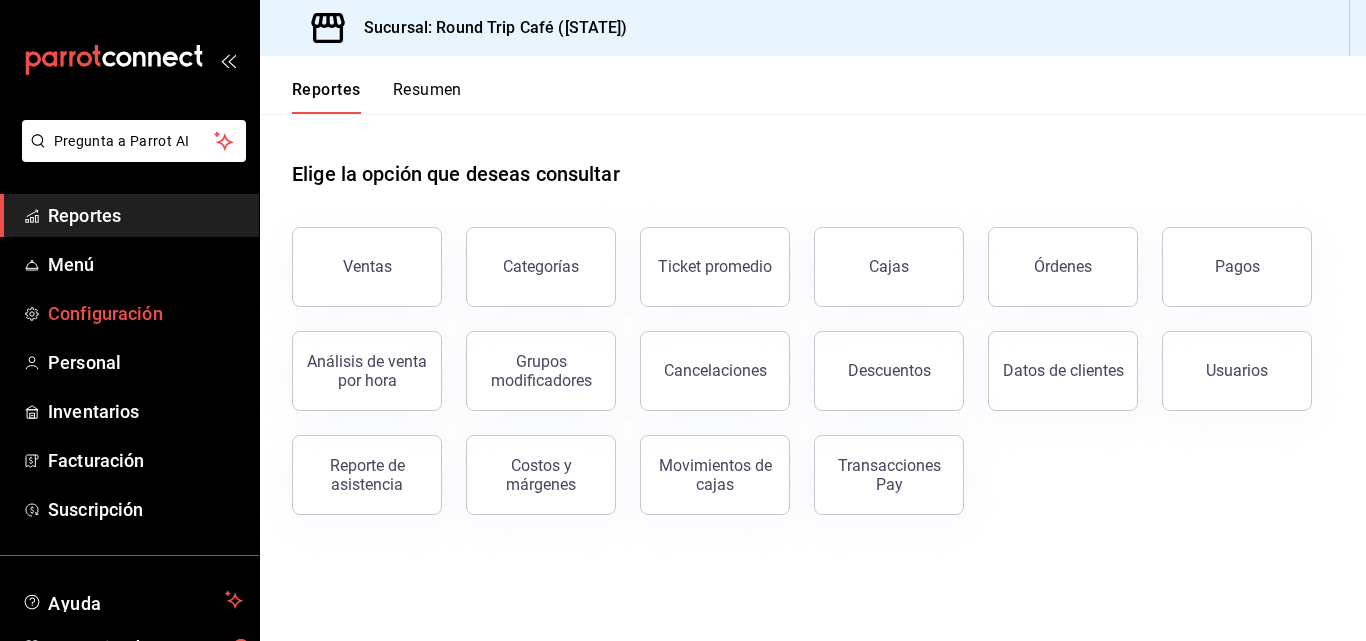 click on "Configuración" at bounding box center (145, 313) 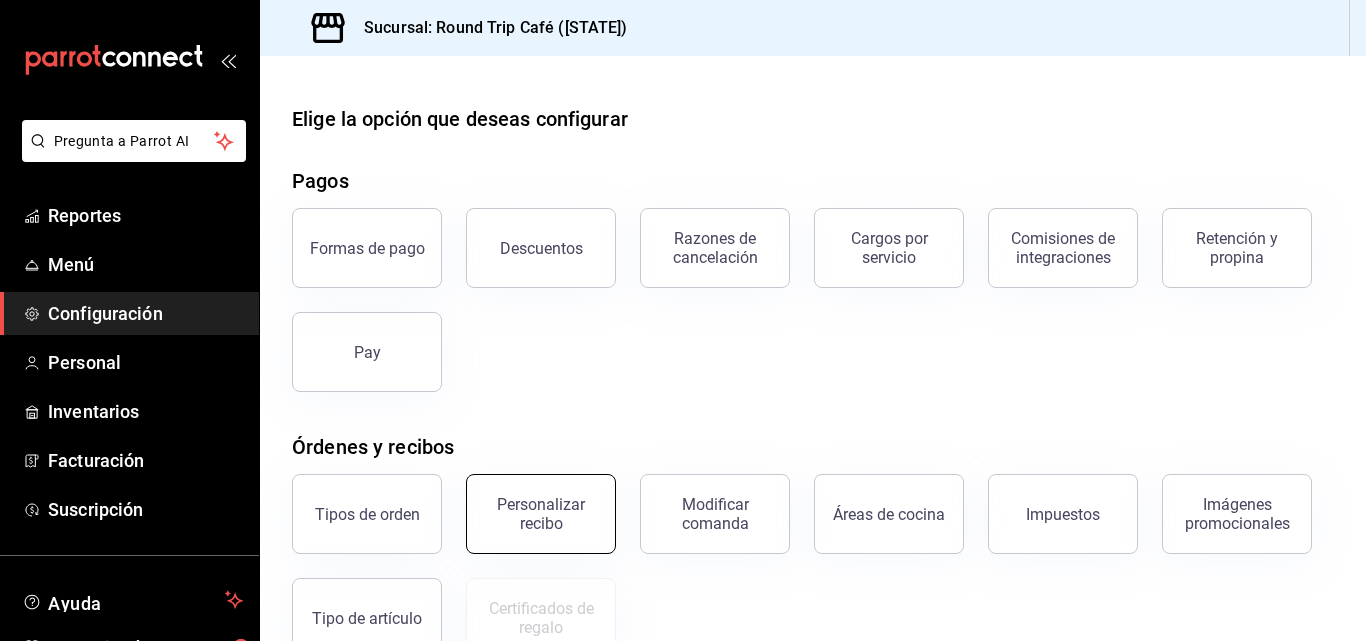 click on "Personalizar recibo" at bounding box center (541, 514) 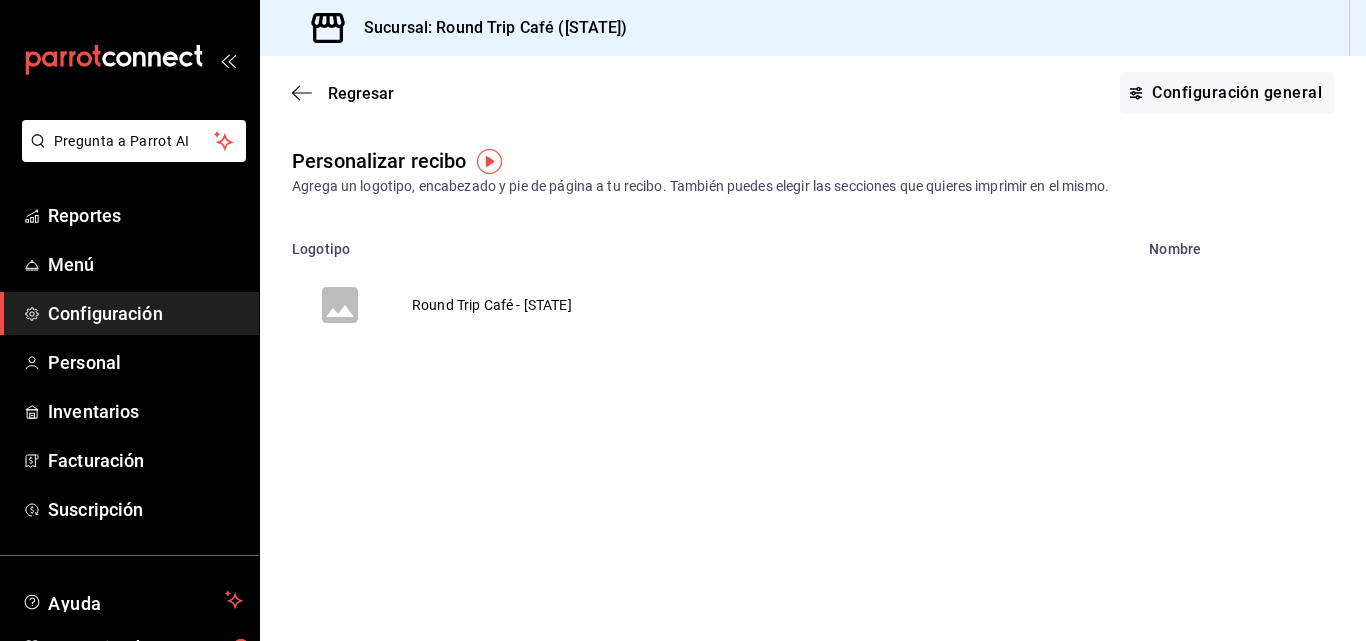 click on "Round Trip Café - Chiapas" at bounding box center (492, 305) 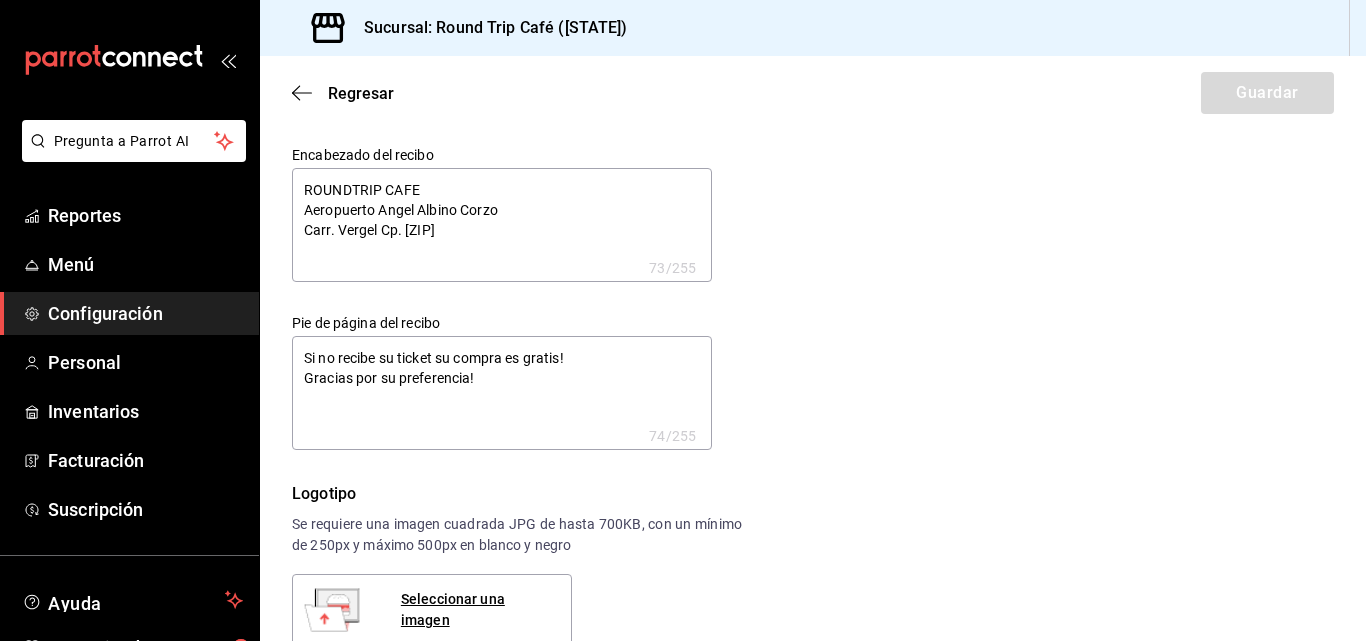 type on "x" 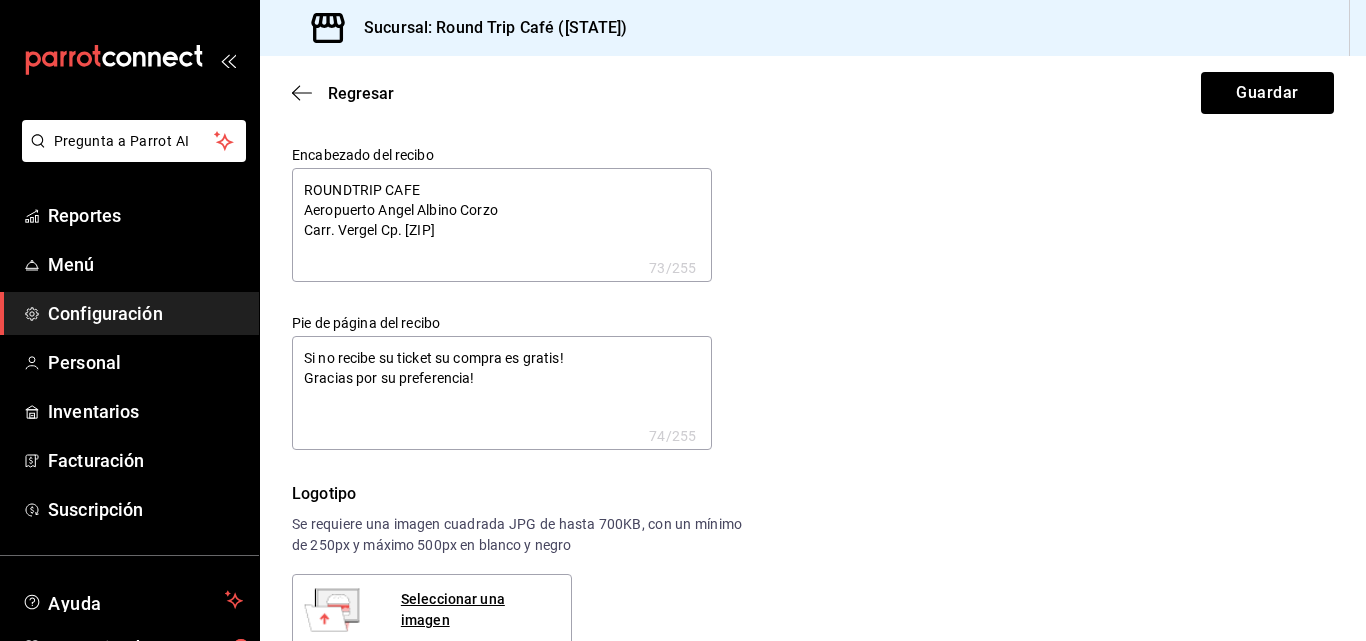 type on "x" 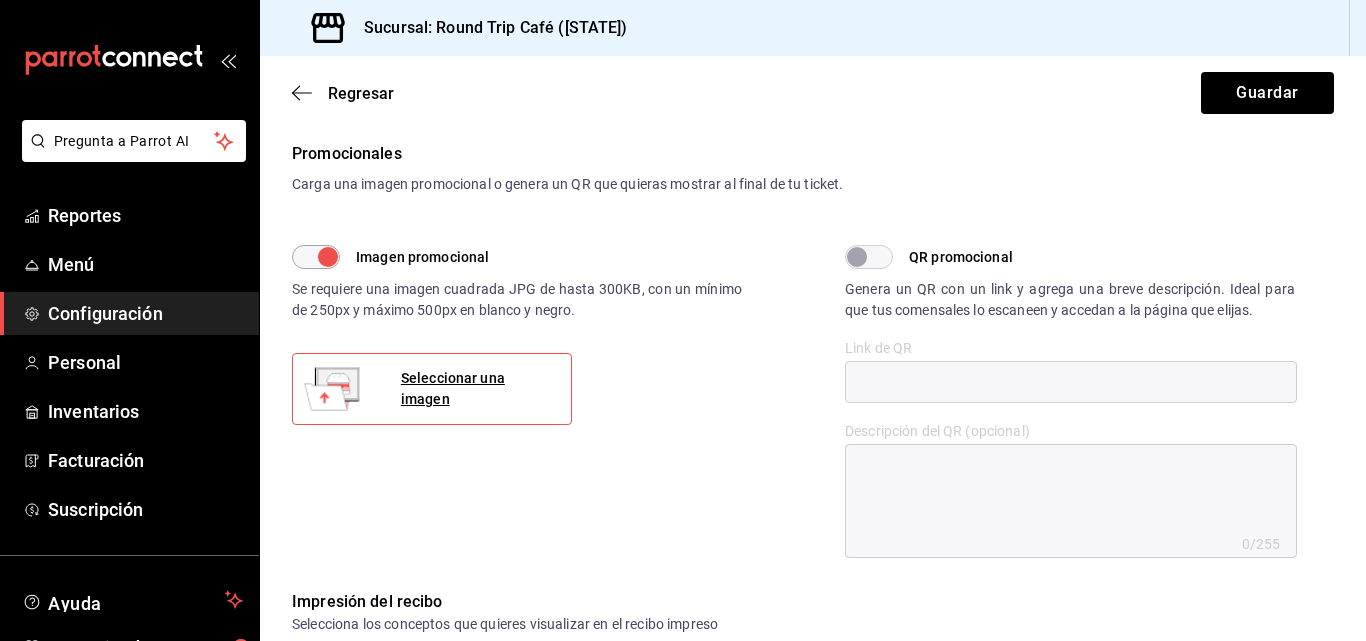 scroll, scrollTop: 25, scrollLeft: 0, axis: vertical 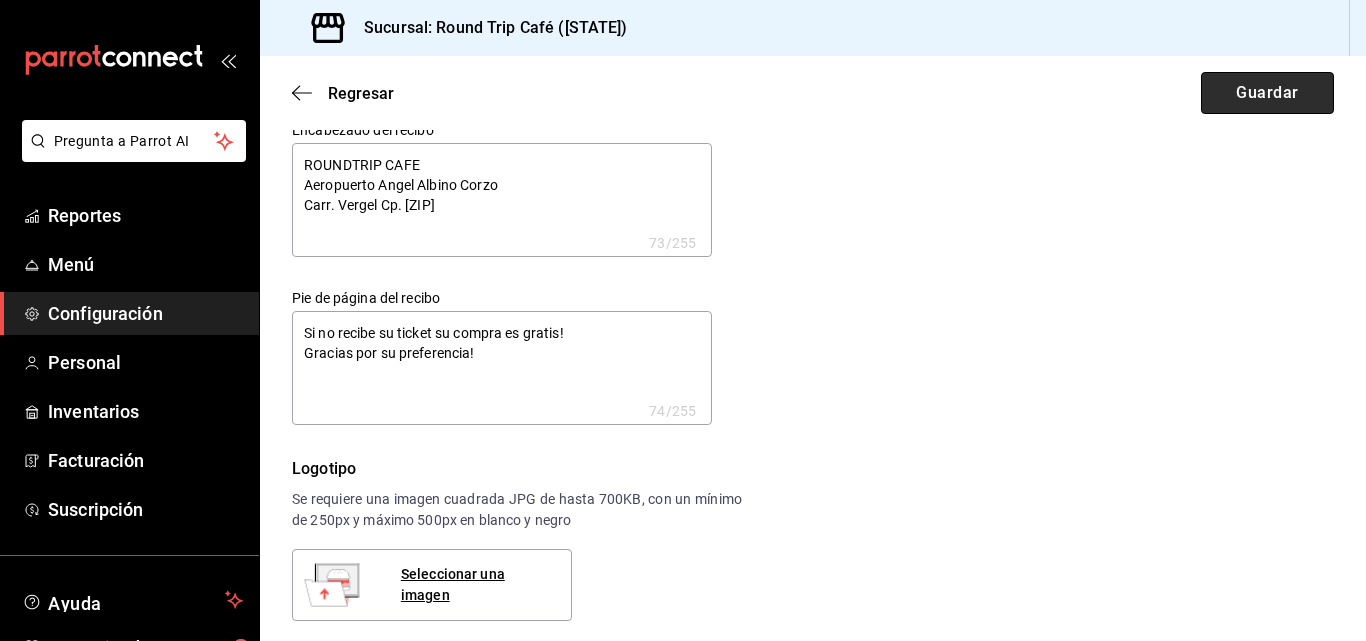click on "Guardar" at bounding box center [1267, 93] 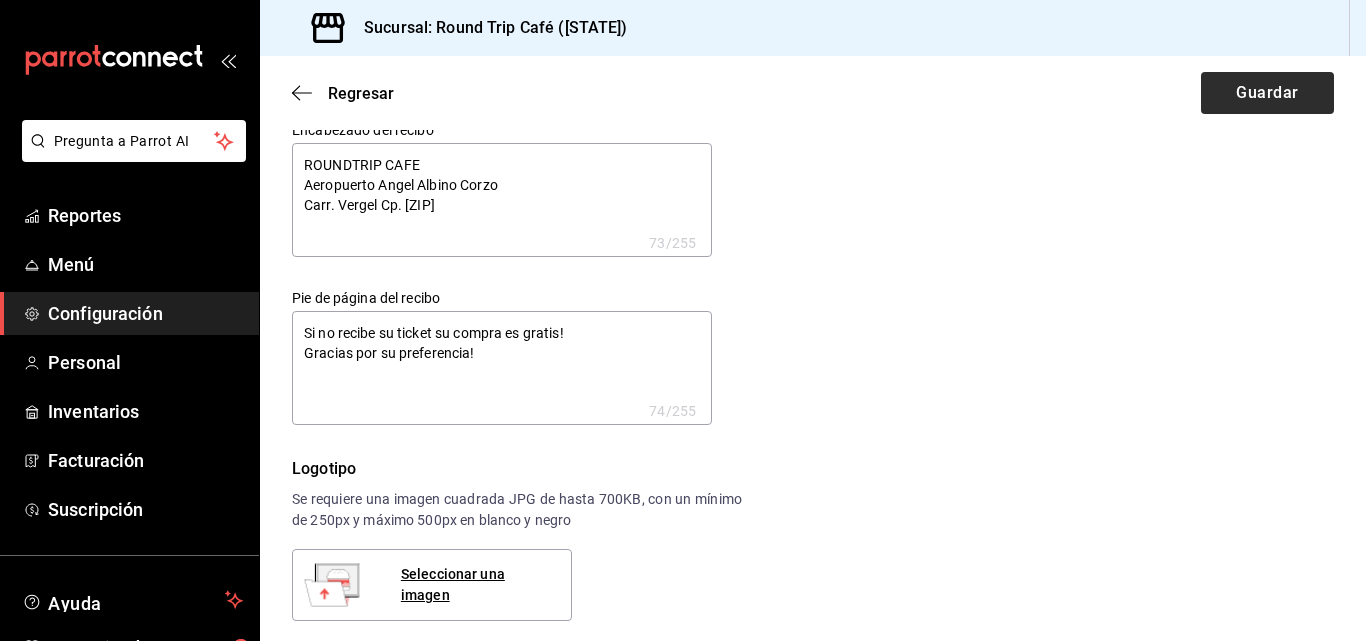 type on "x" 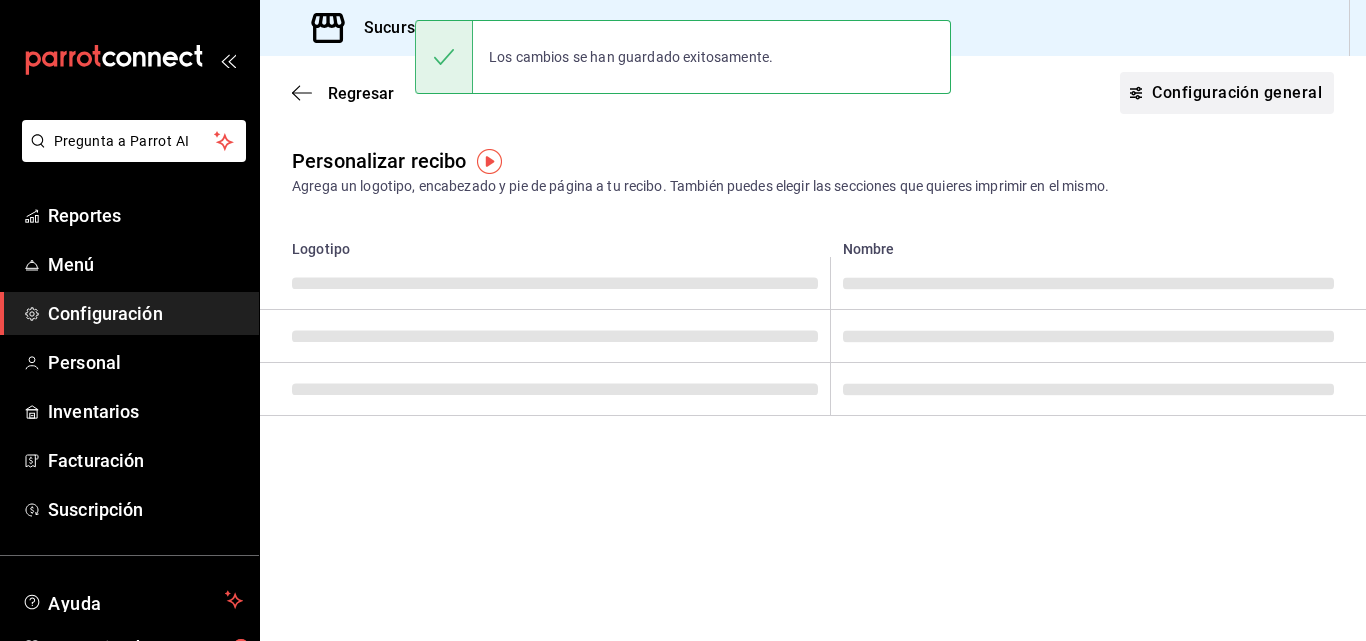 click on "Configuración general" at bounding box center [1227, 93] 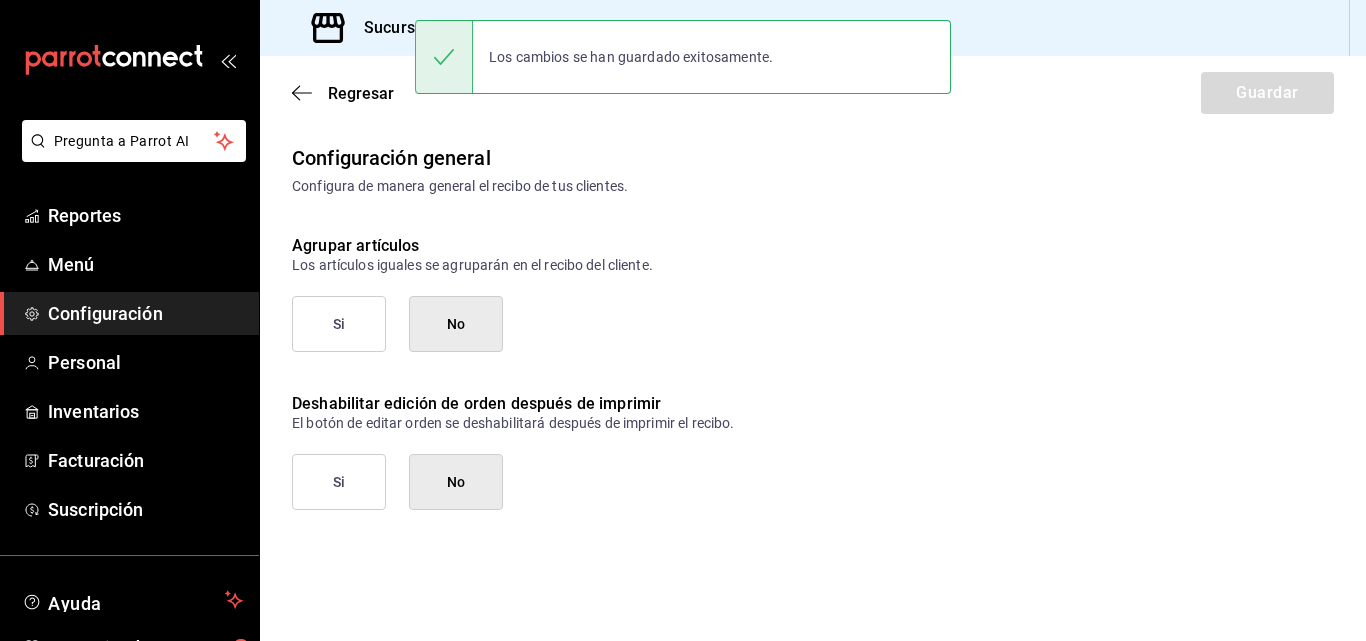 scroll, scrollTop: 0, scrollLeft: 0, axis: both 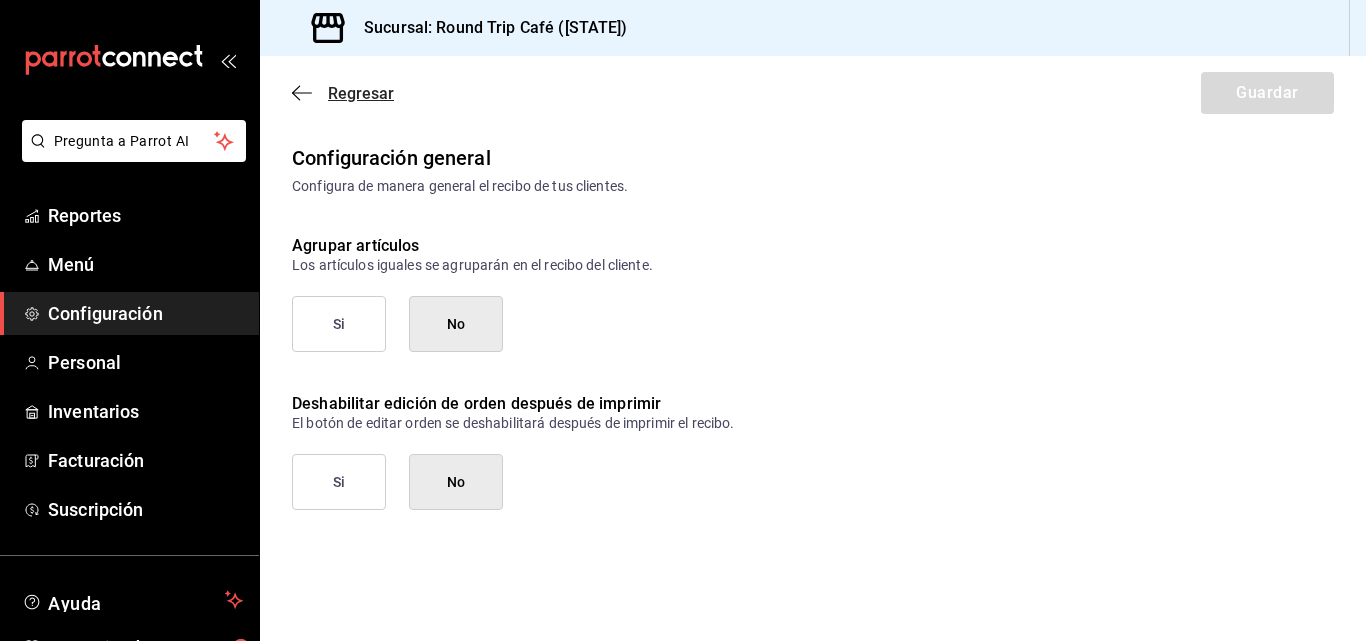click 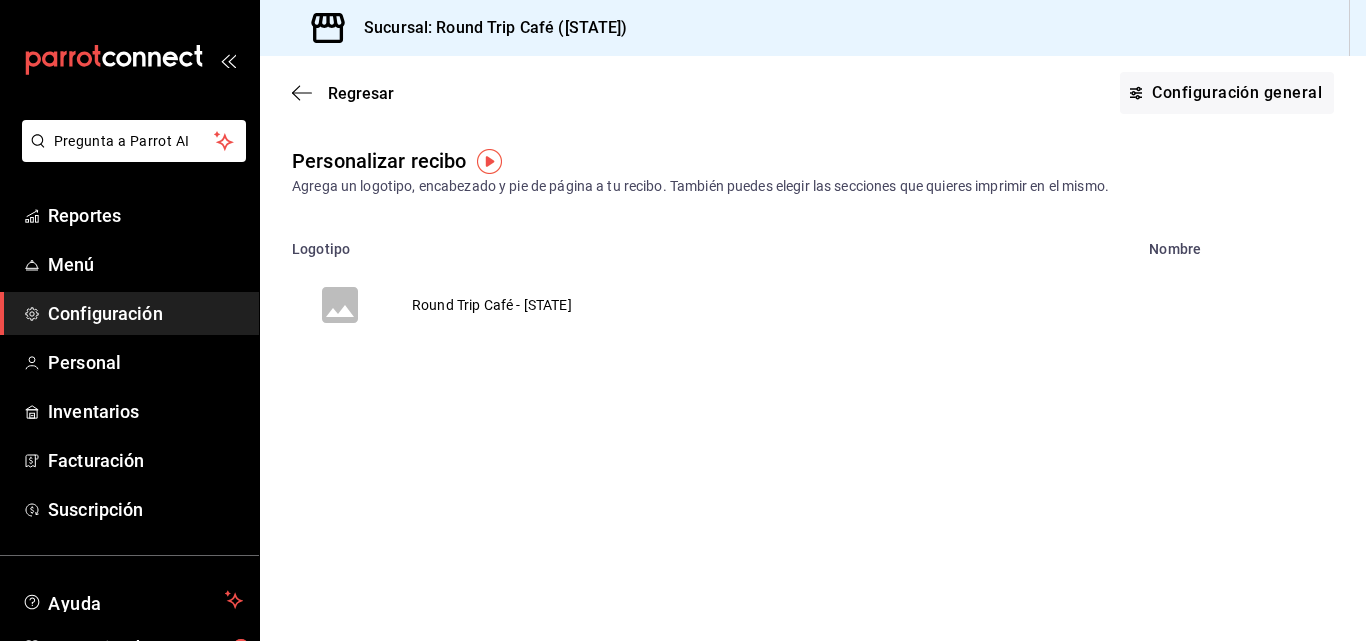 click on "Configuración" at bounding box center [145, 313] 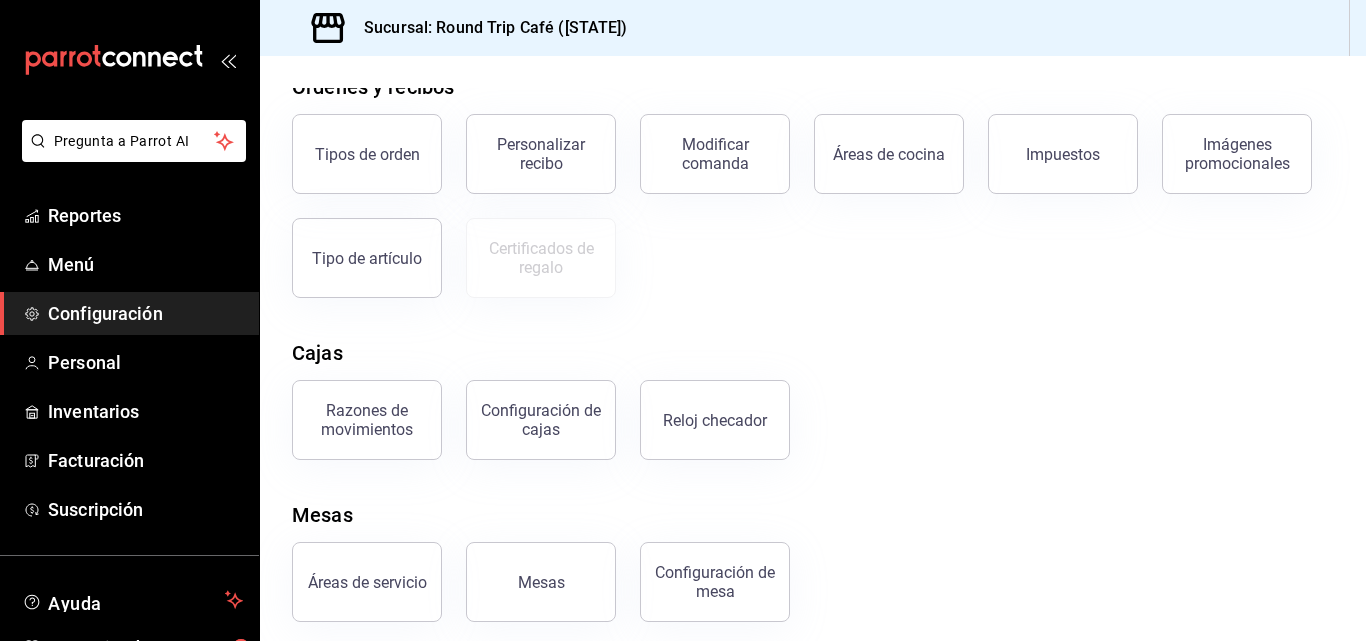 scroll, scrollTop: 373, scrollLeft: 0, axis: vertical 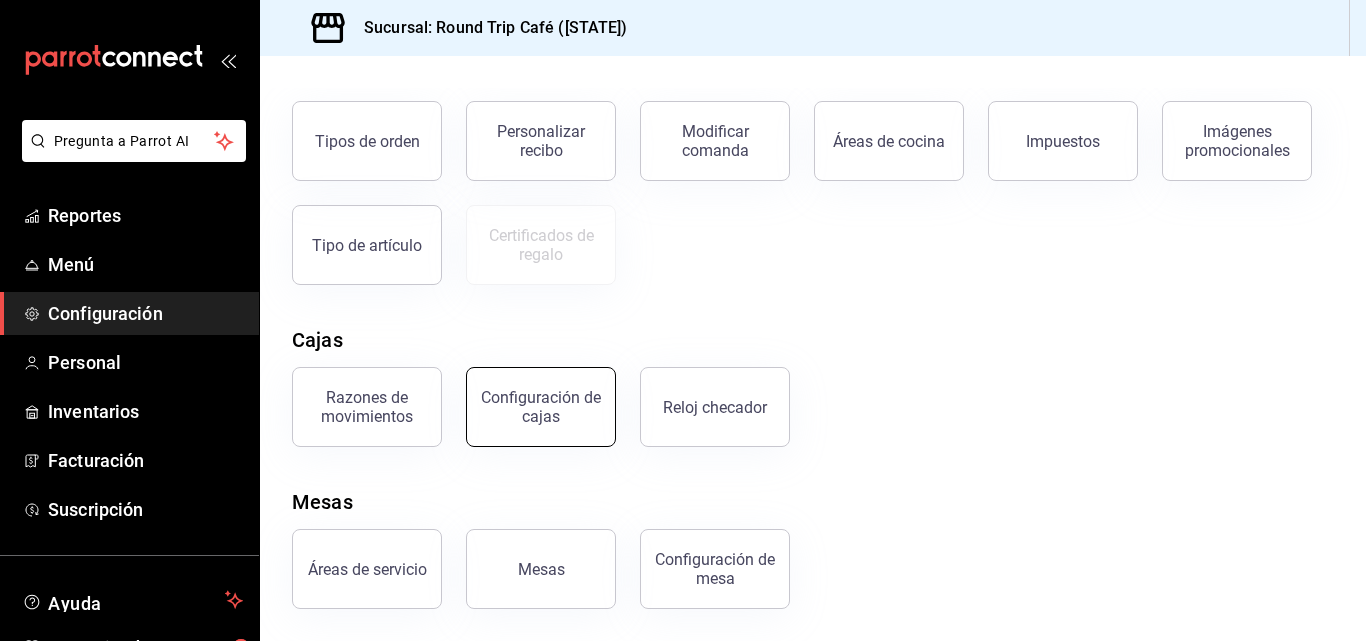 click on "Configuración de cajas" at bounding box center (541, 407) 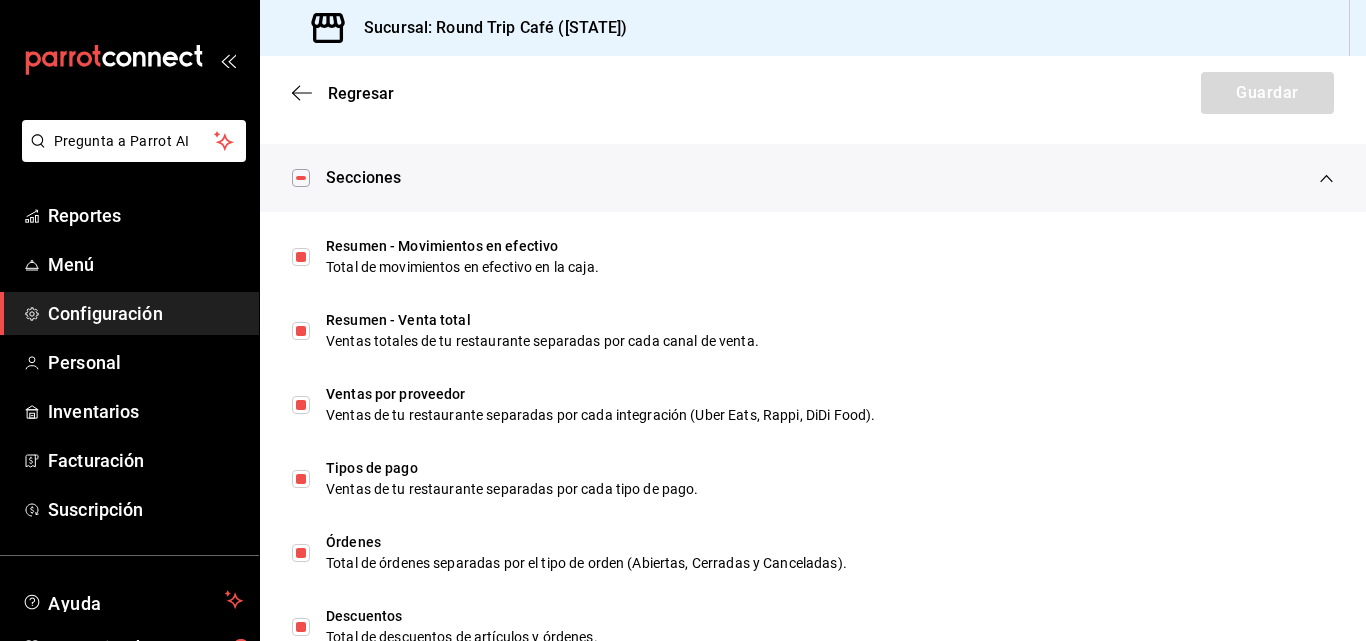 scroll, scrollTop: 760, scrollLeft: 0, axis: vertical 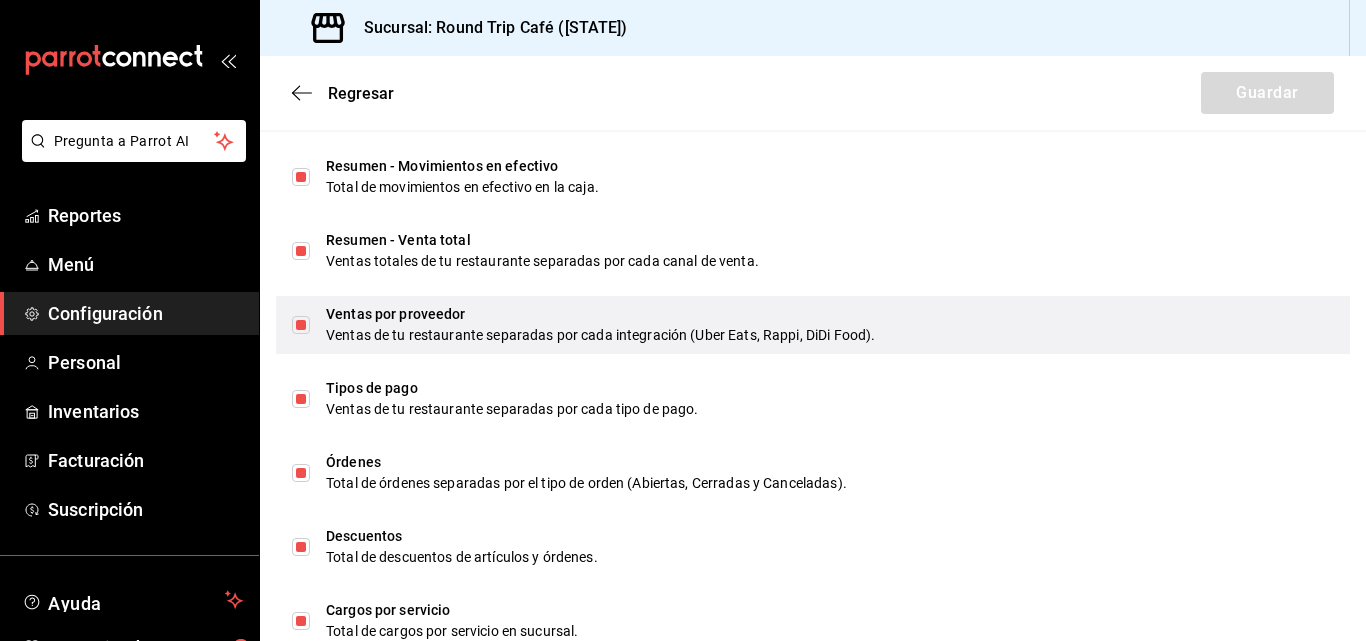 click at bounding box center (301, 325) 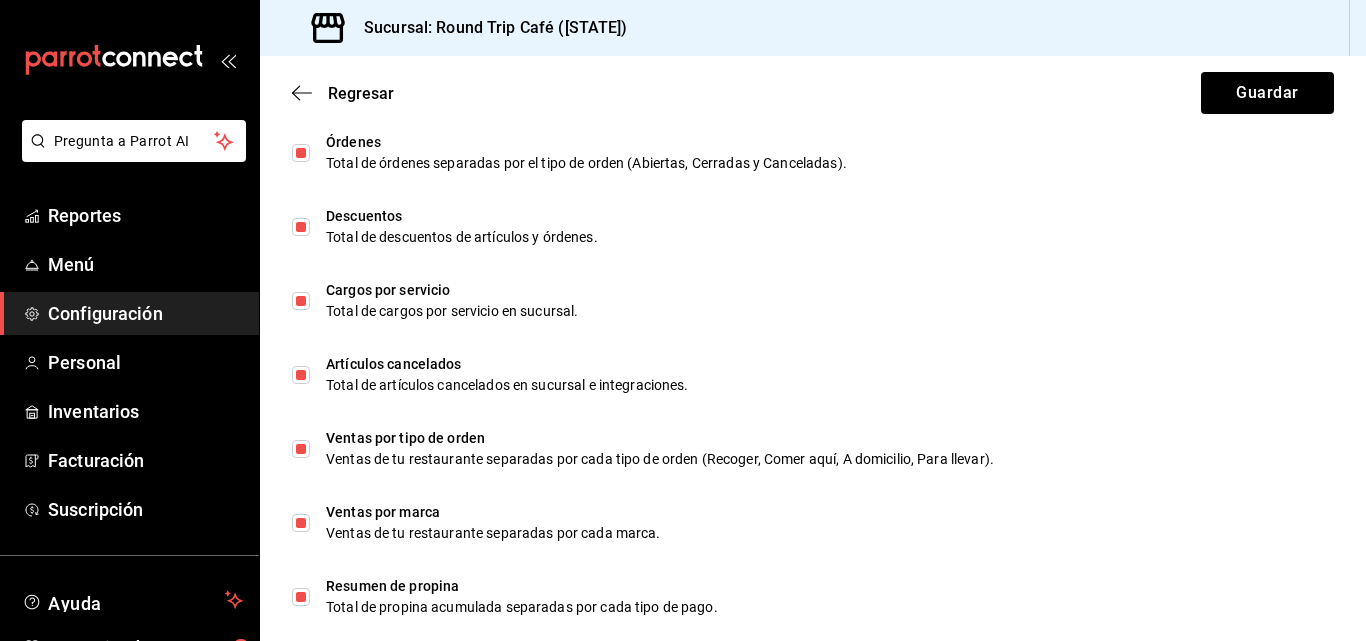 scroll, scrollTop: 1160, scrollLeft: 0, axis: vertical 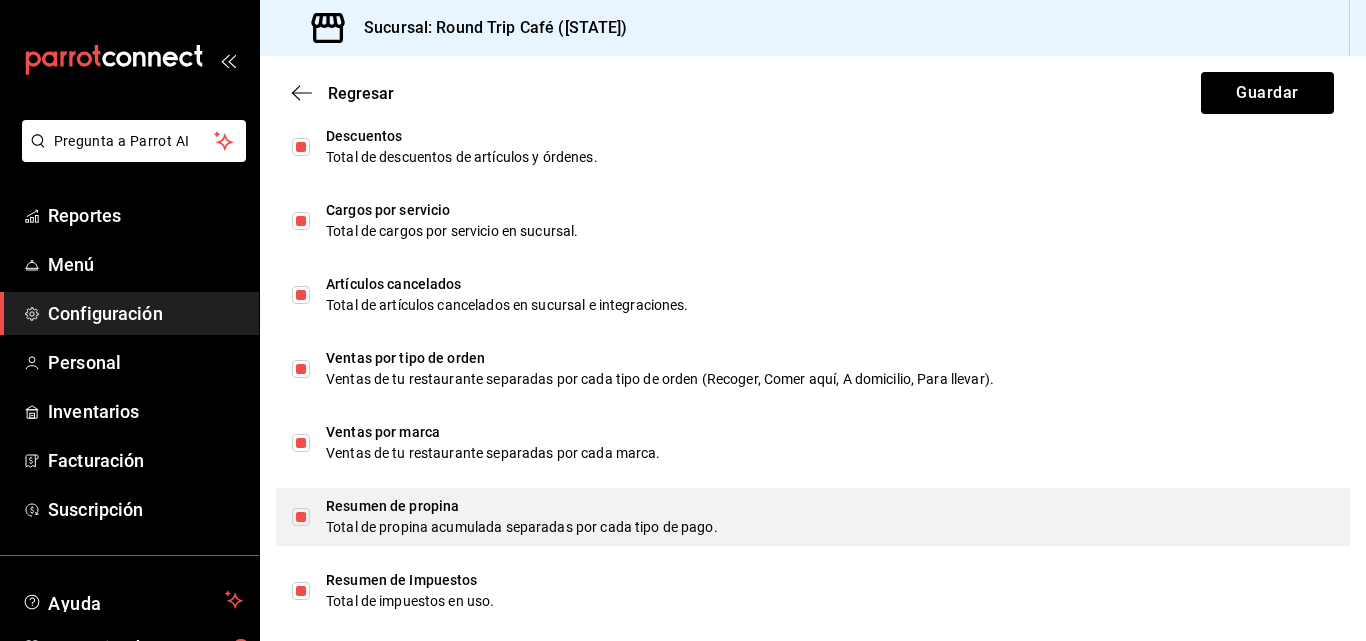 click at bounding box center (301, 517) 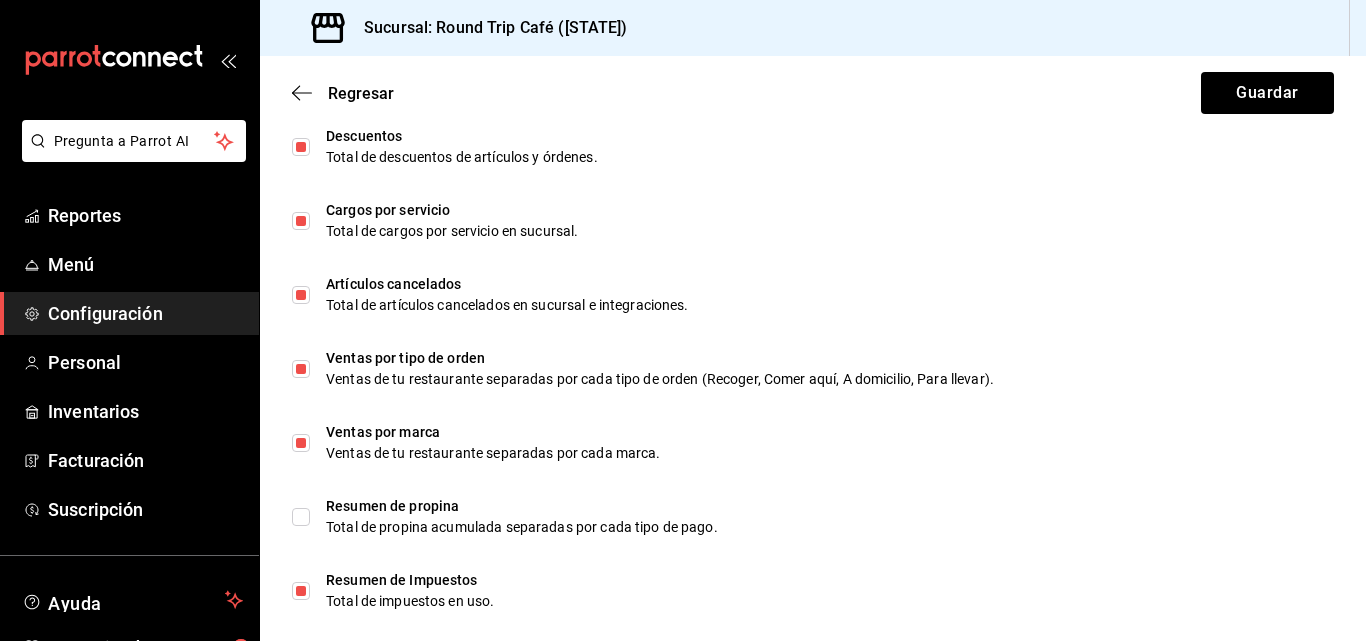 scroll, scrollTop: 1335, scrollLeft: 0, axis: vertical 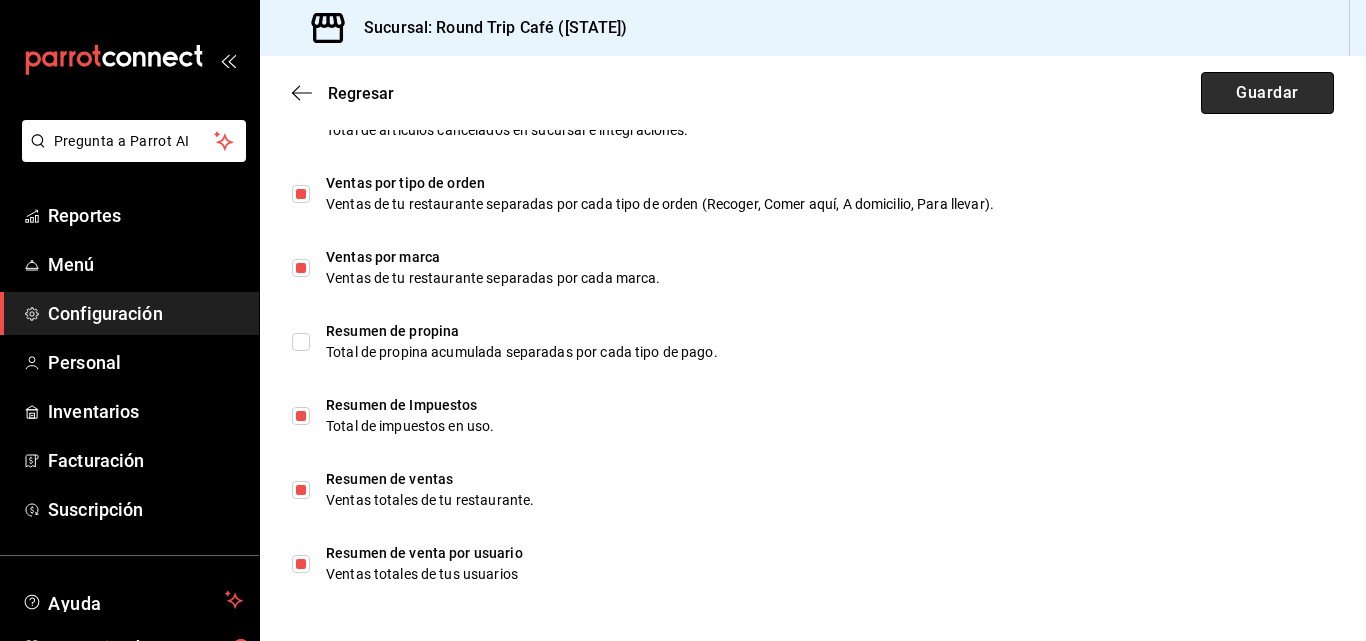 click on "Guardar" at bounding box center [1267, 93] 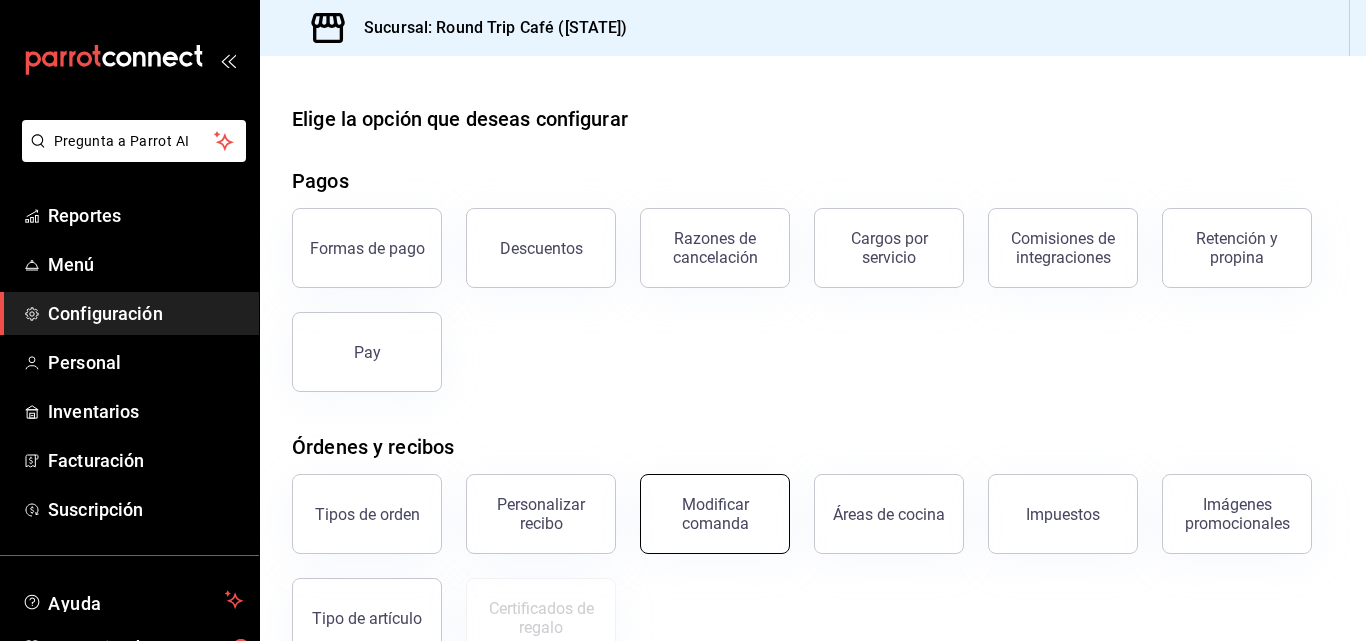 click on "Modificar comanda" at bounding box center (715, 514) 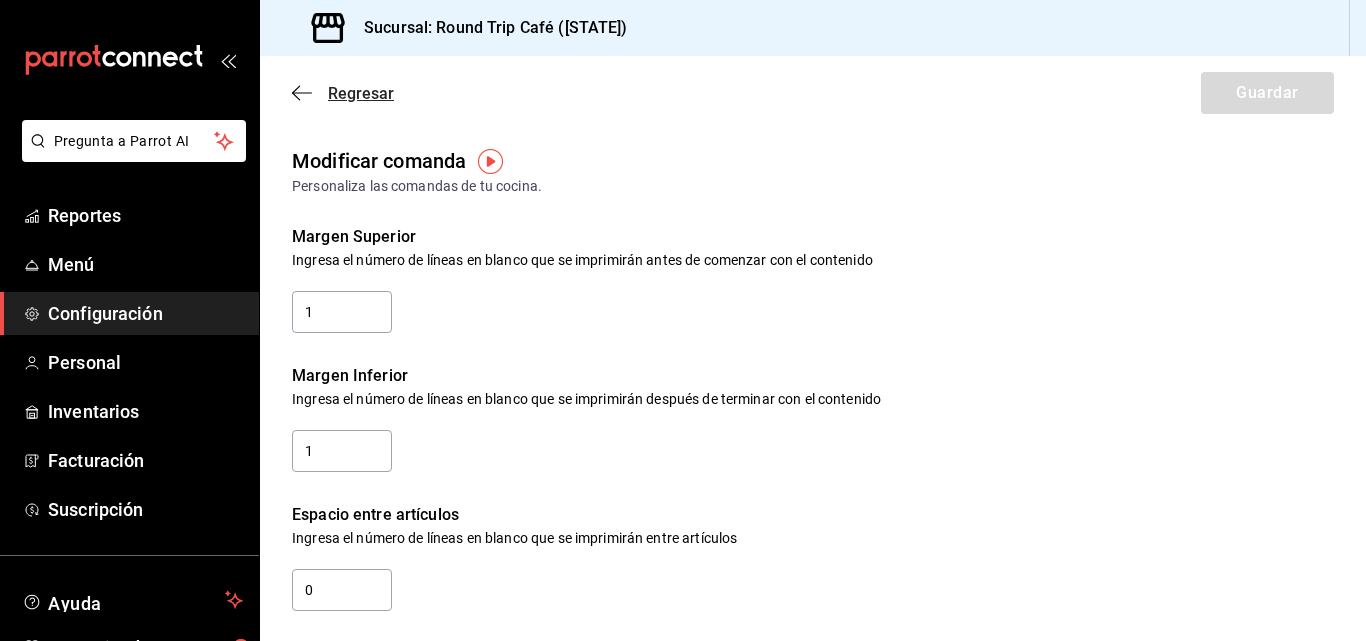 click 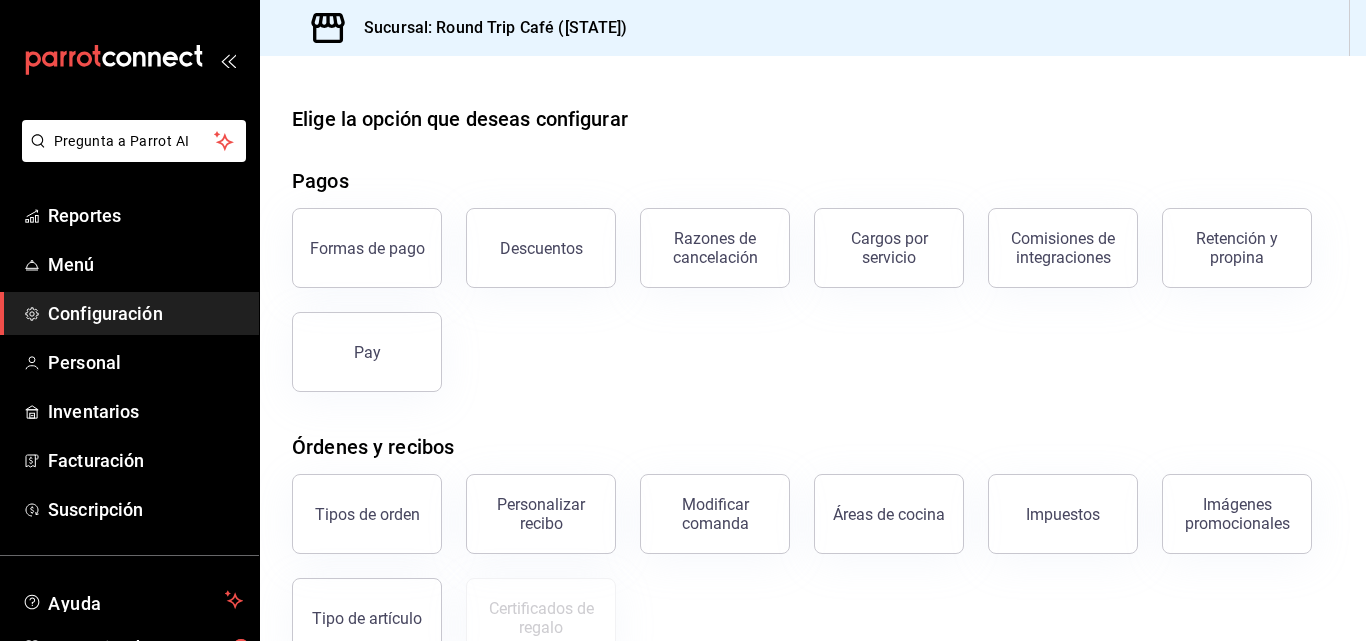 scroll, scrollTop: 373, scrollLeft: 0, axis: vertical 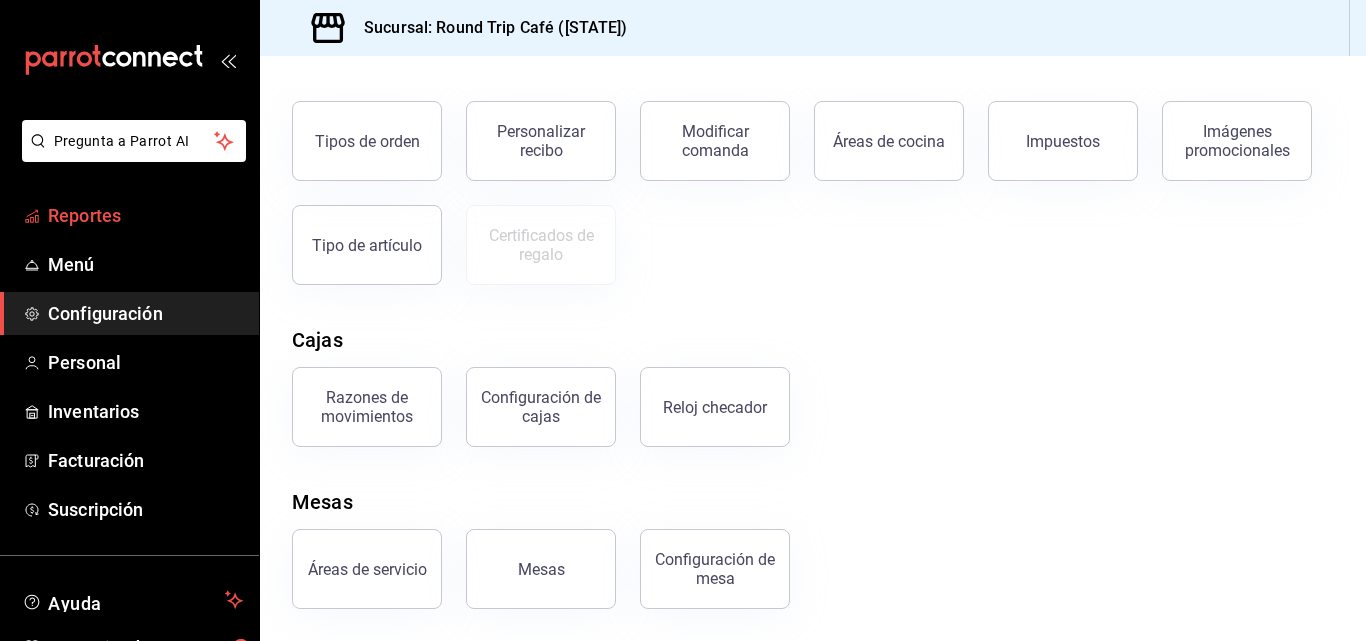 click on "Reportes" at bounding box center [145, 215] 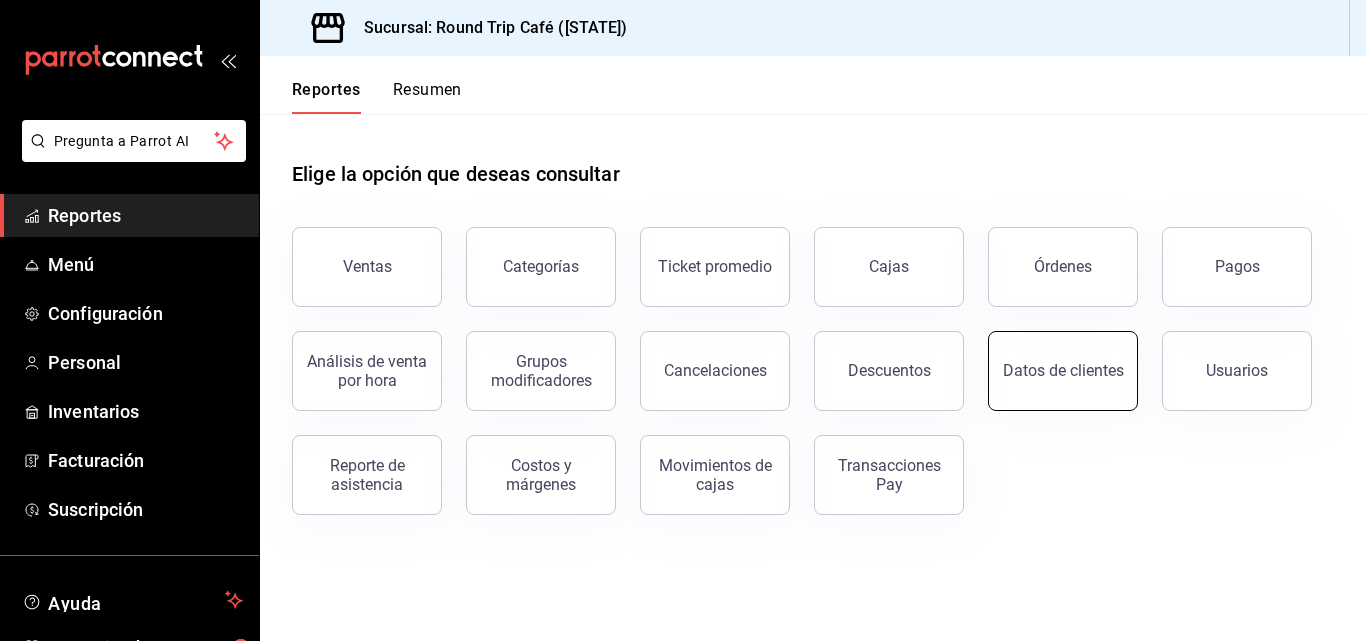 click on "Datos de clientes" at bounding box center (1063, 370) 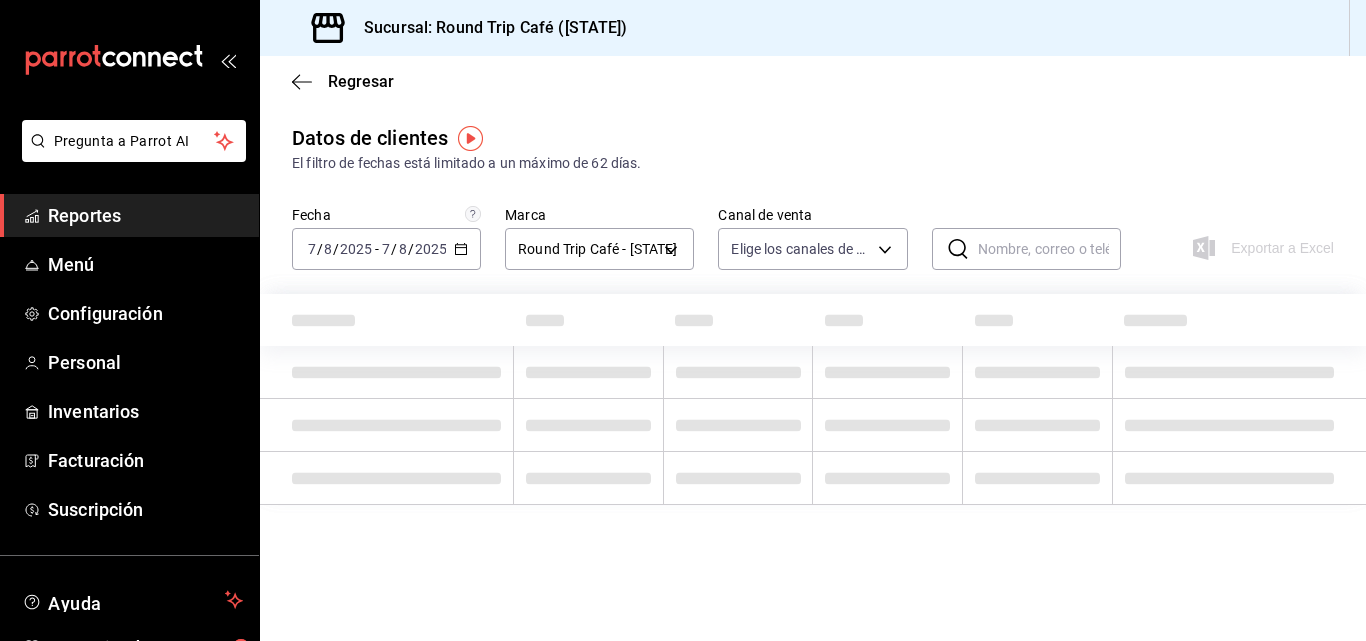 type on "PARROT,DIDI_FOOD,ONLINE" 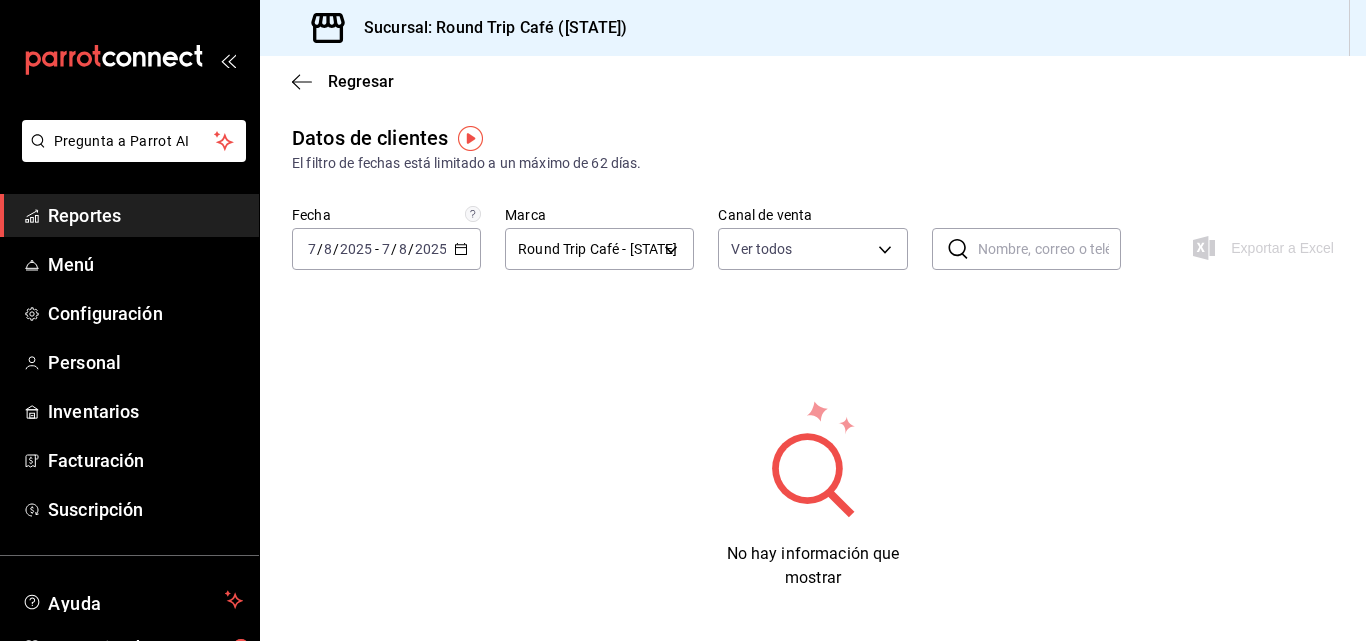 click 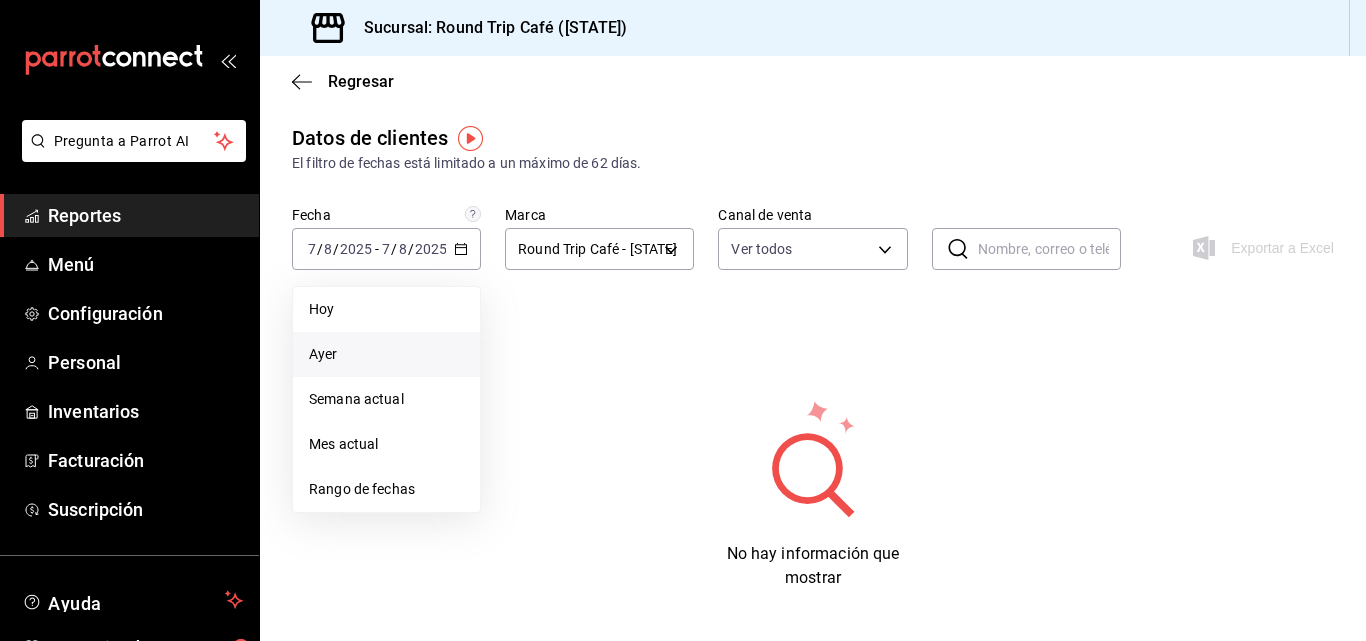 click on "Ayer" at bounding box center (386, 354) 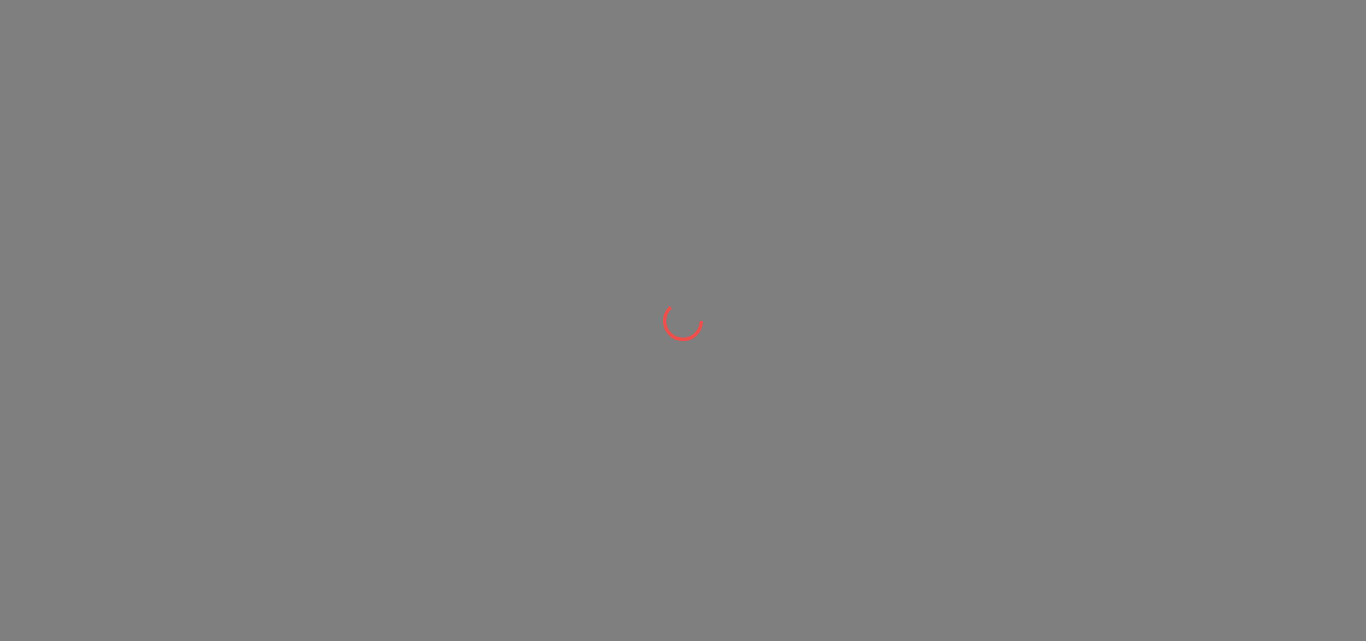 scroll, scrollTop: 0, scrollLeft: 0, axis: both 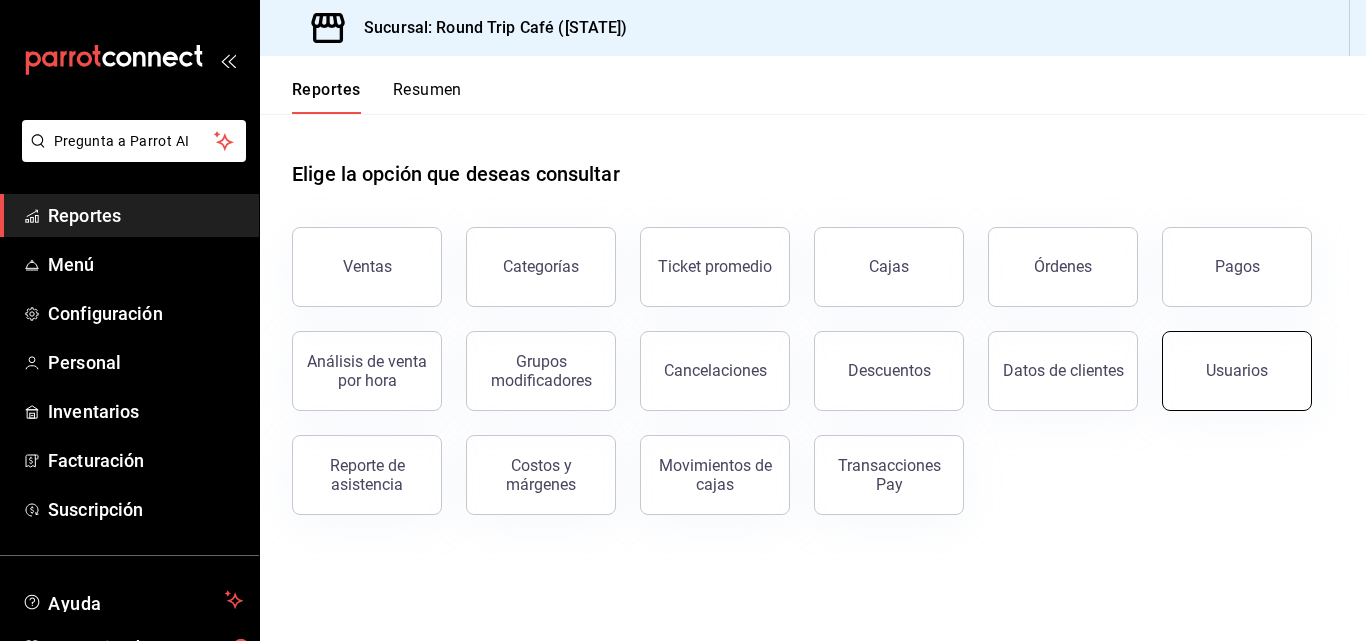click on "Usuarios" at bounding box center (1237, 371) 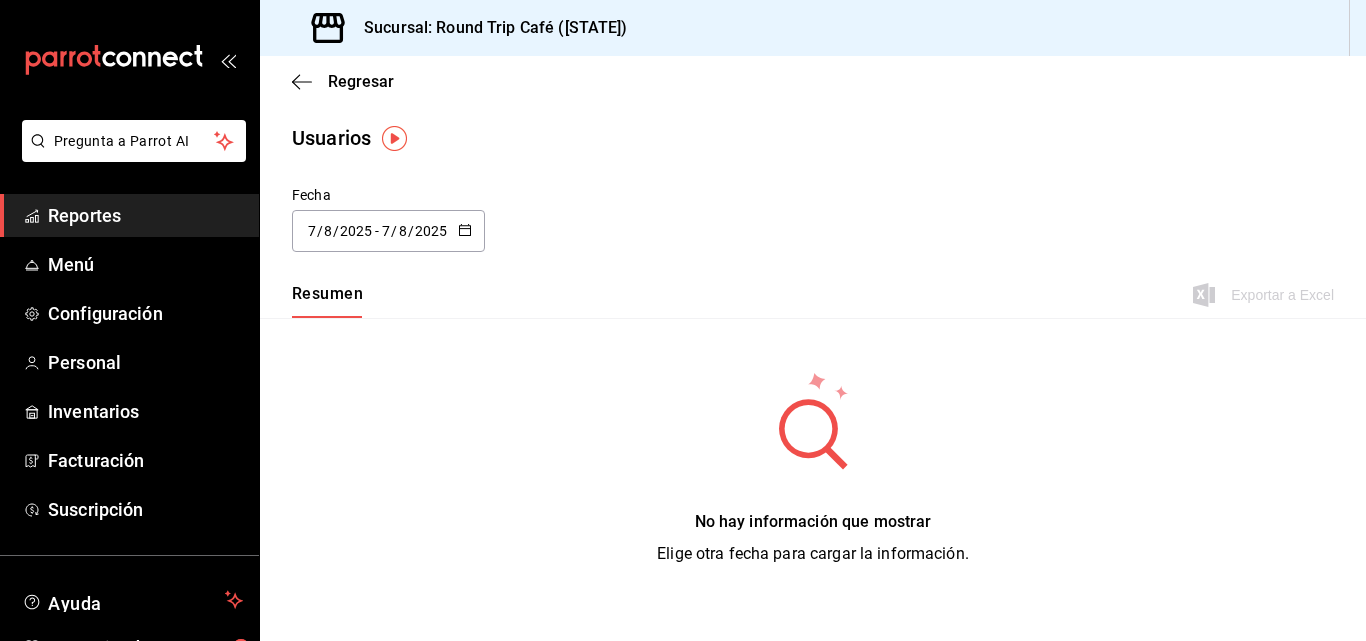 click 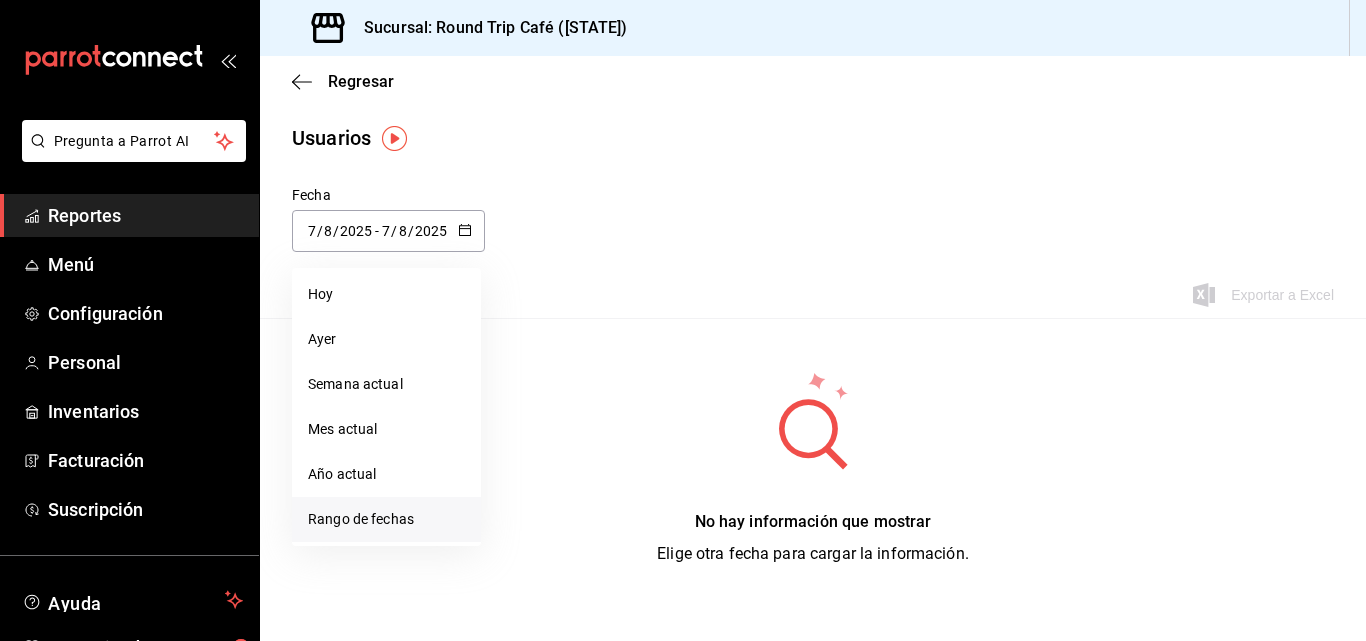 click on "Rango de fechas" at bounding box center (386, 519) 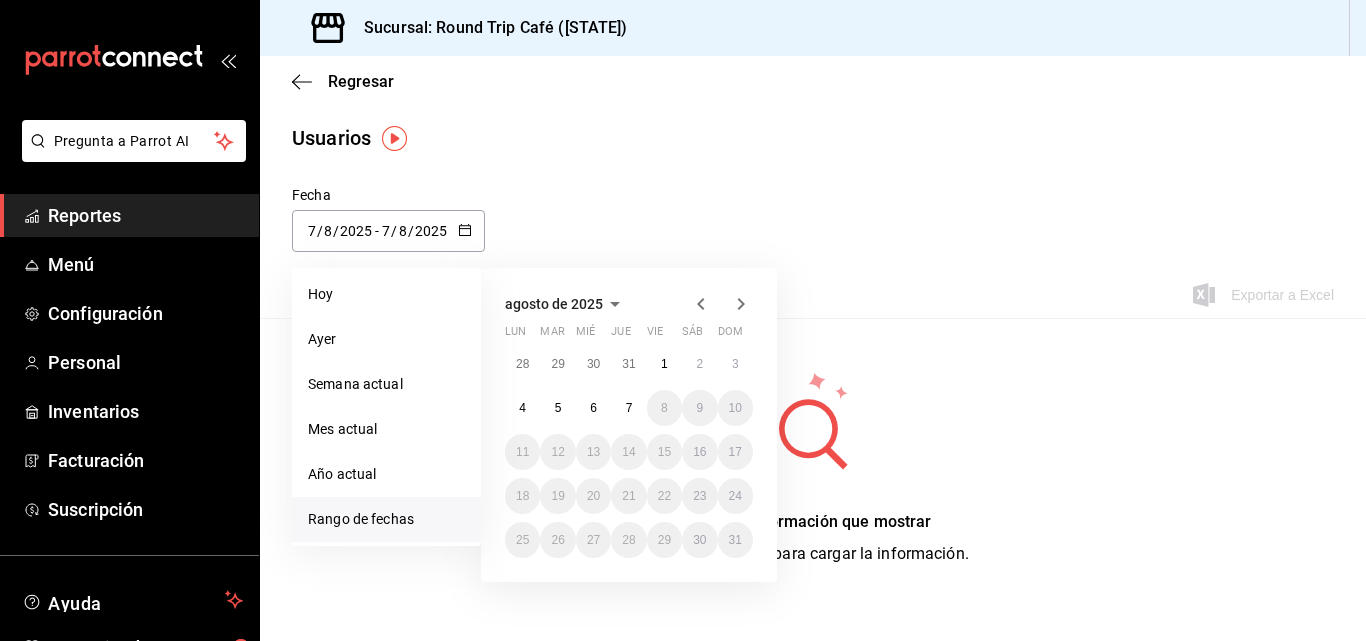 click 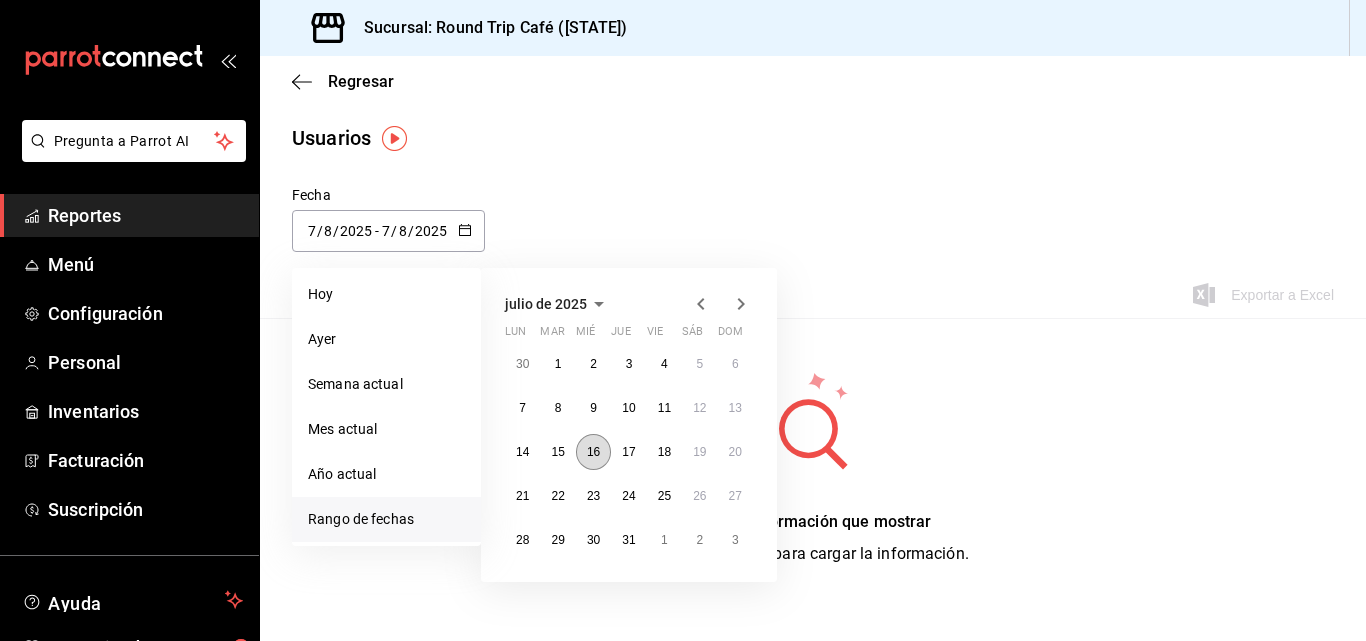 click on "16" at bounding box center [593, 452] 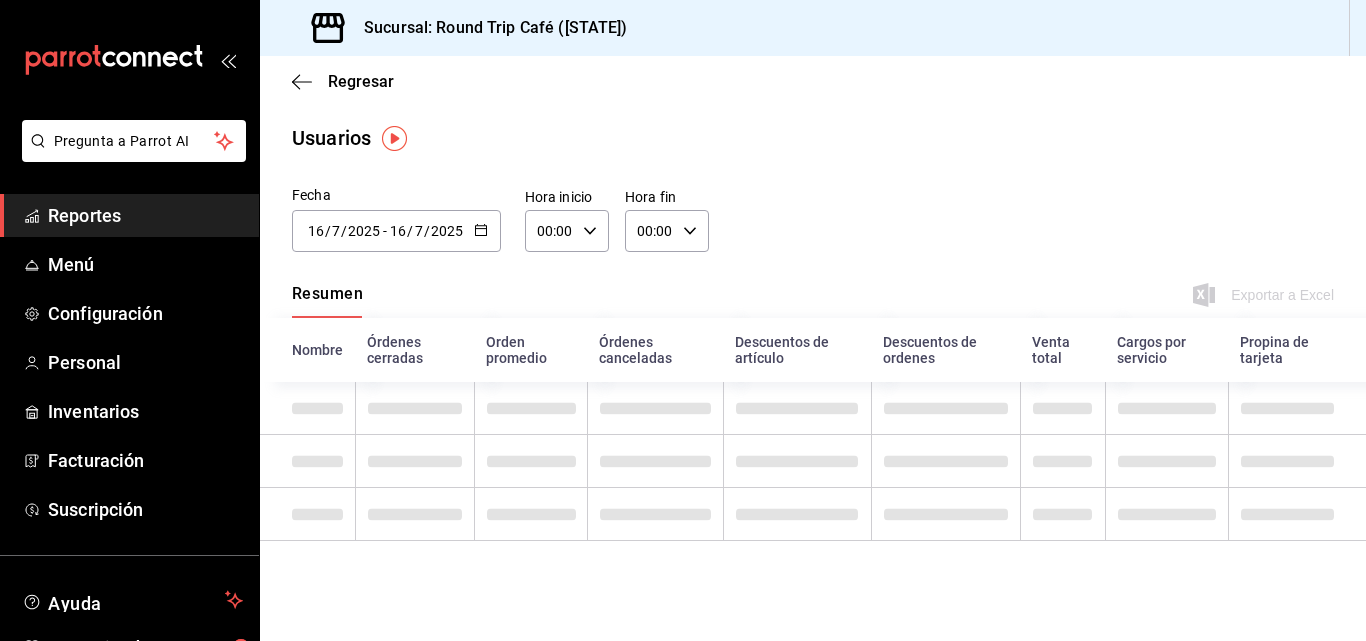 type on "[YEAR]-[MONTH]-[DAY]" 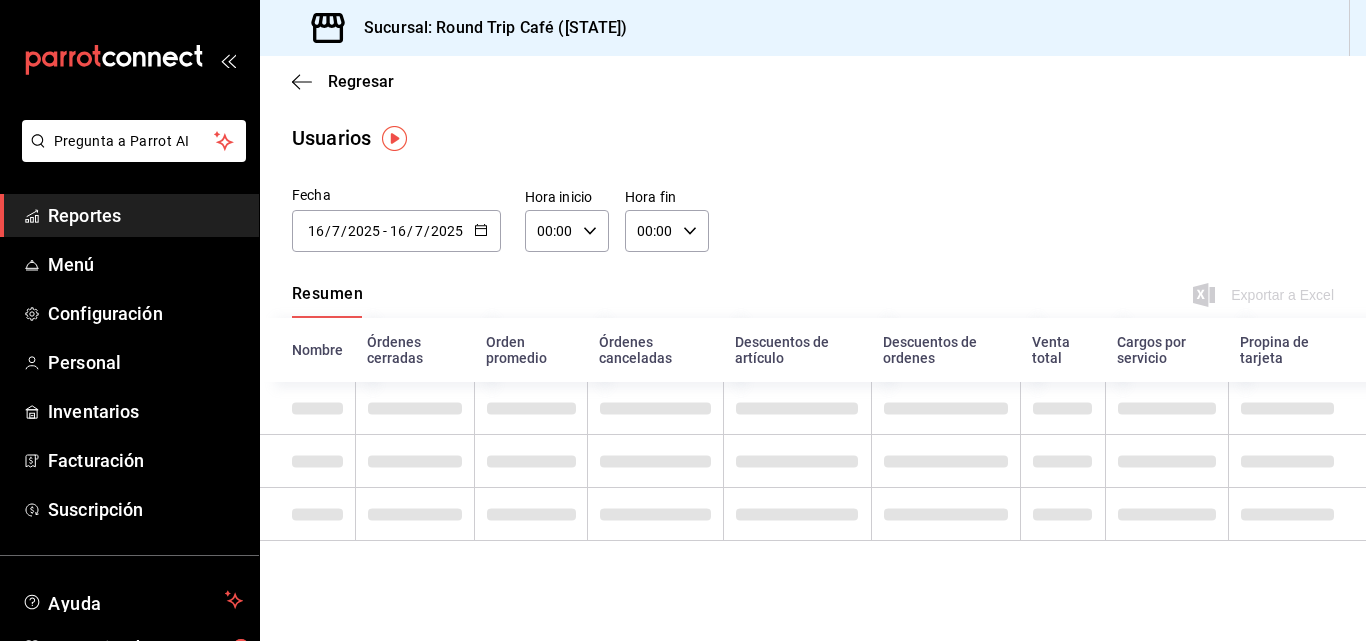 click 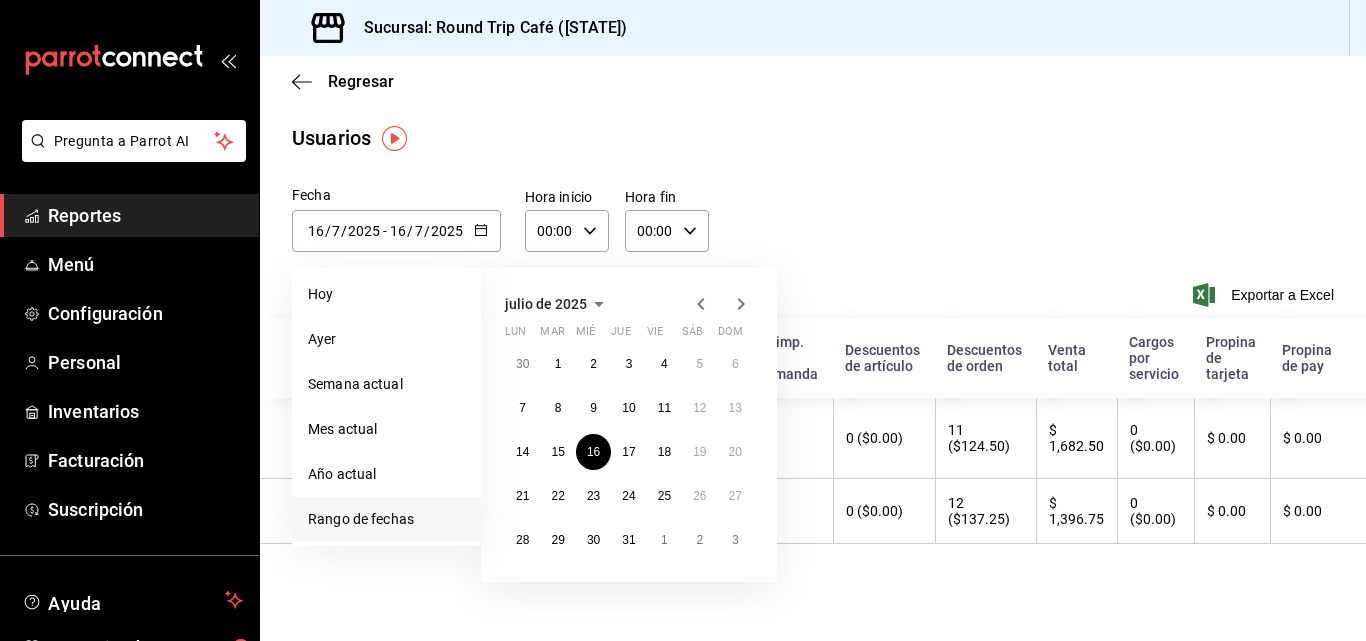 click 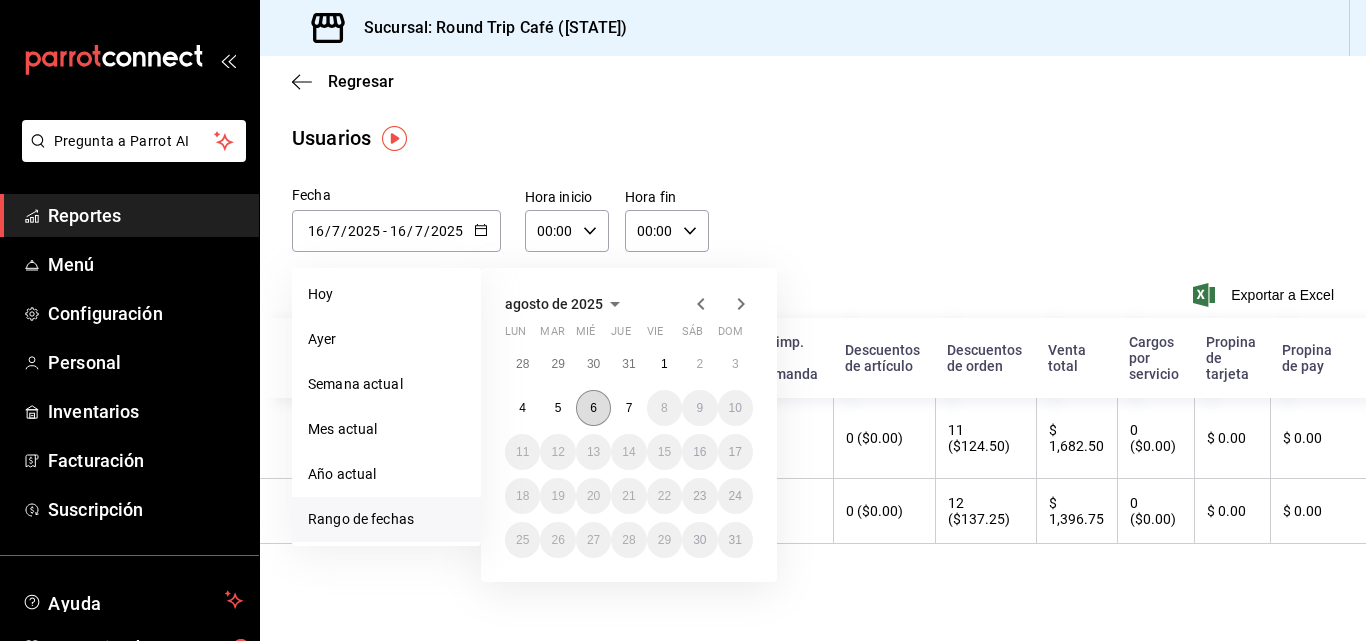 click on "6" at bounding box center [593, 408] 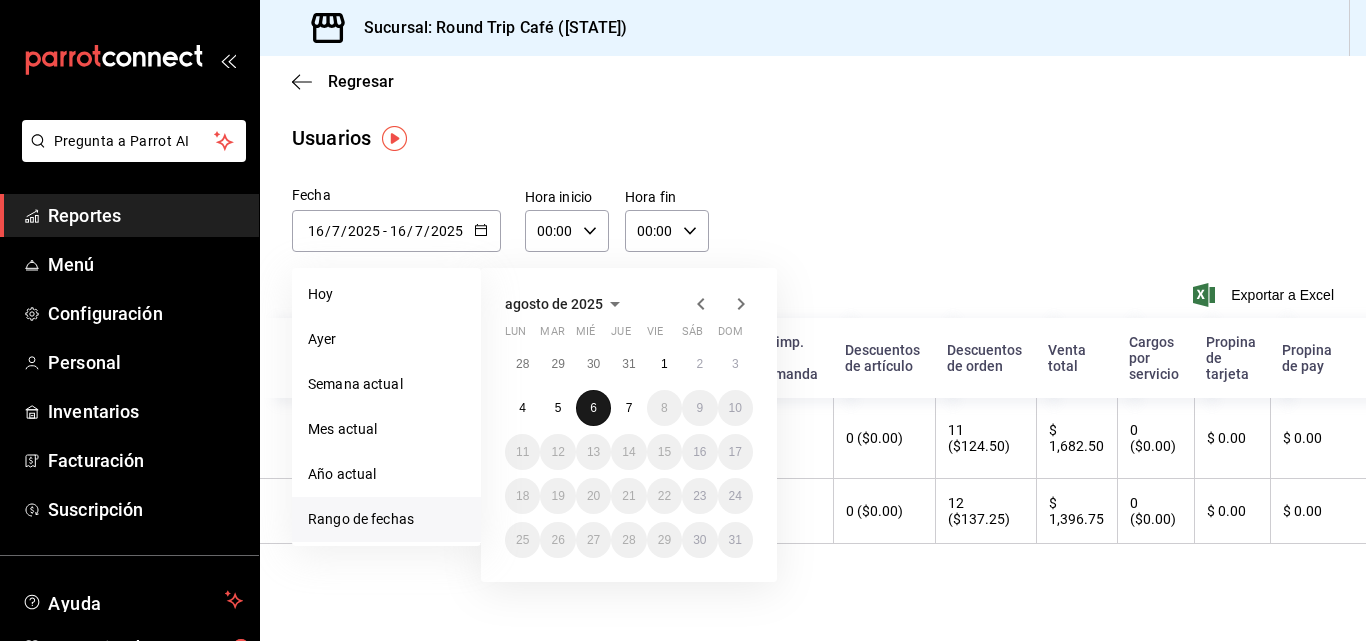 click on "6" at bounding box center [593, 408] 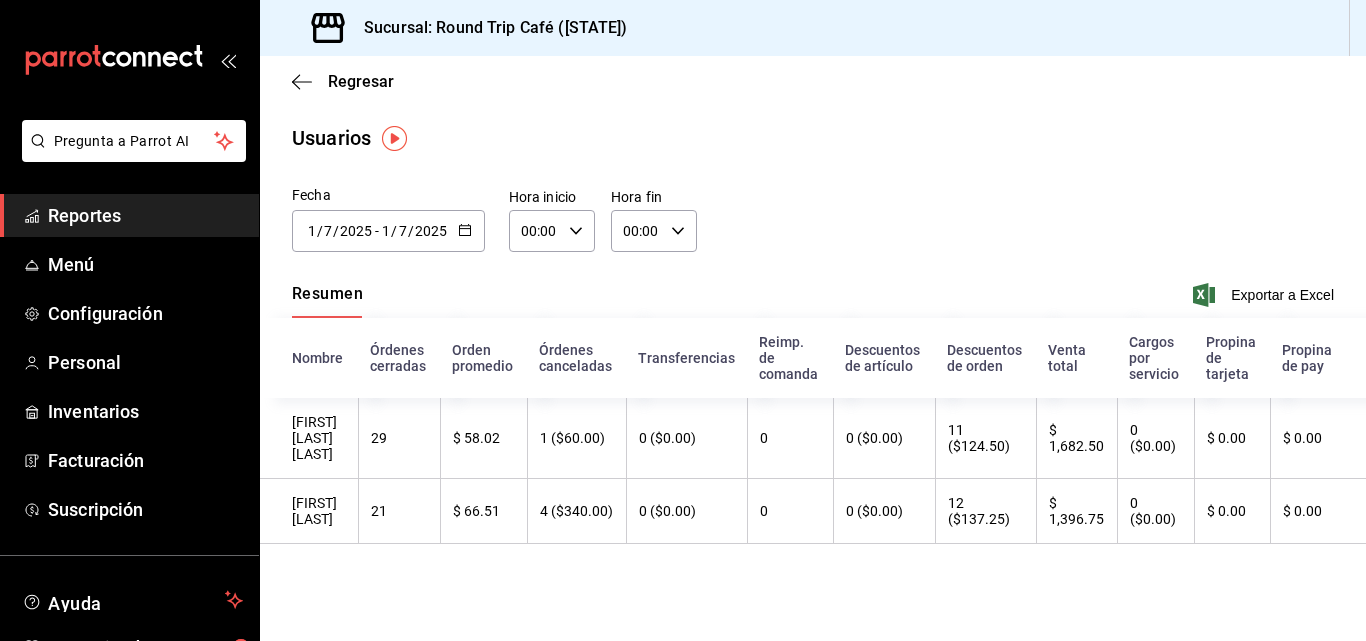 type on "2025-08-06" 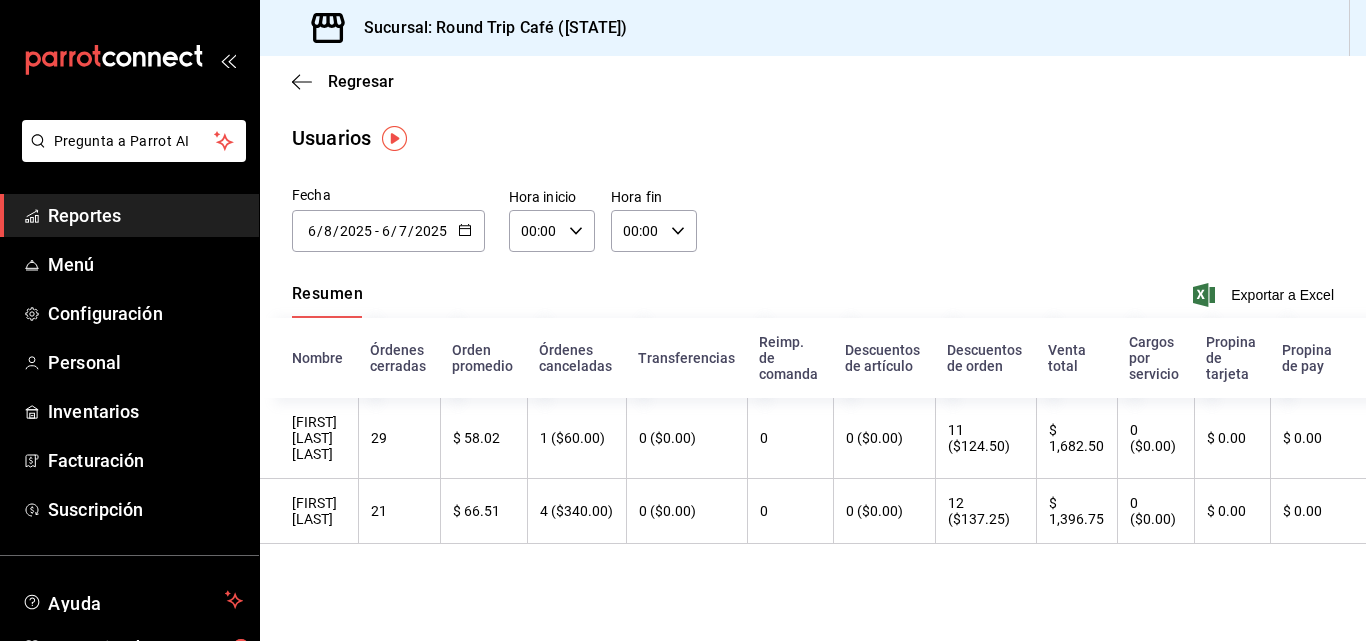 type on "8" 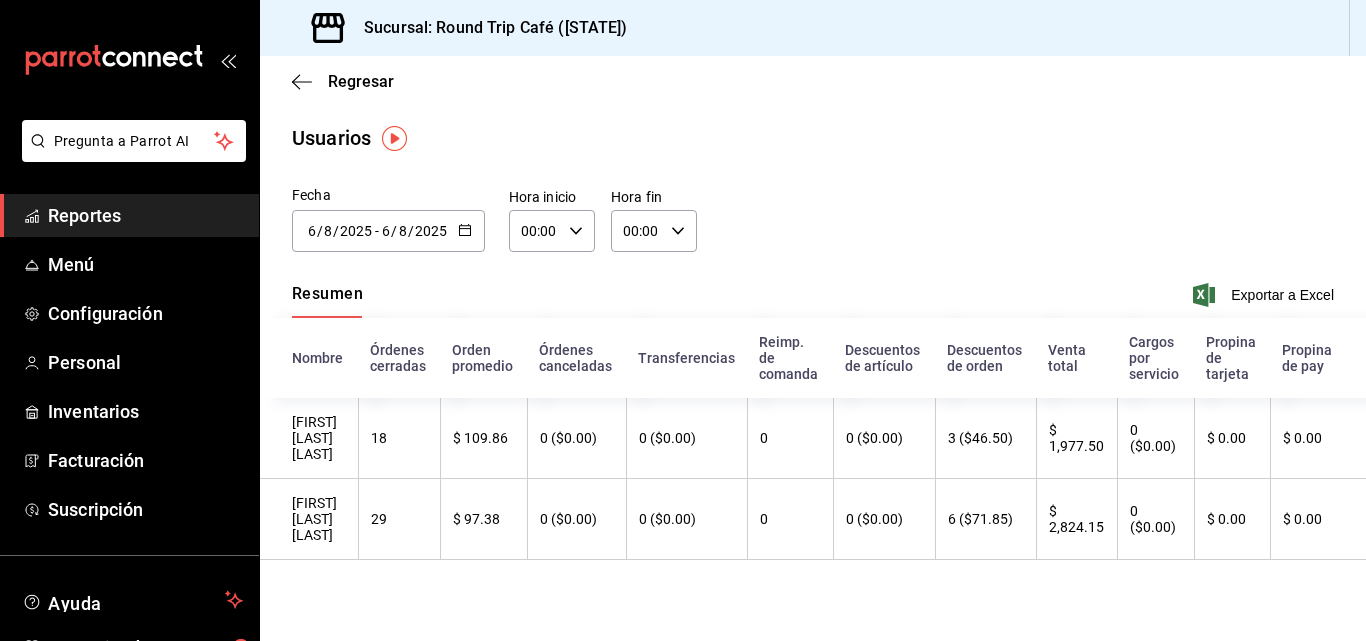 click on "2025-08-06 6 / 8 / 2025 - 2025-08-06 6 / 8 / 2025" at bounding box center [388, 231] 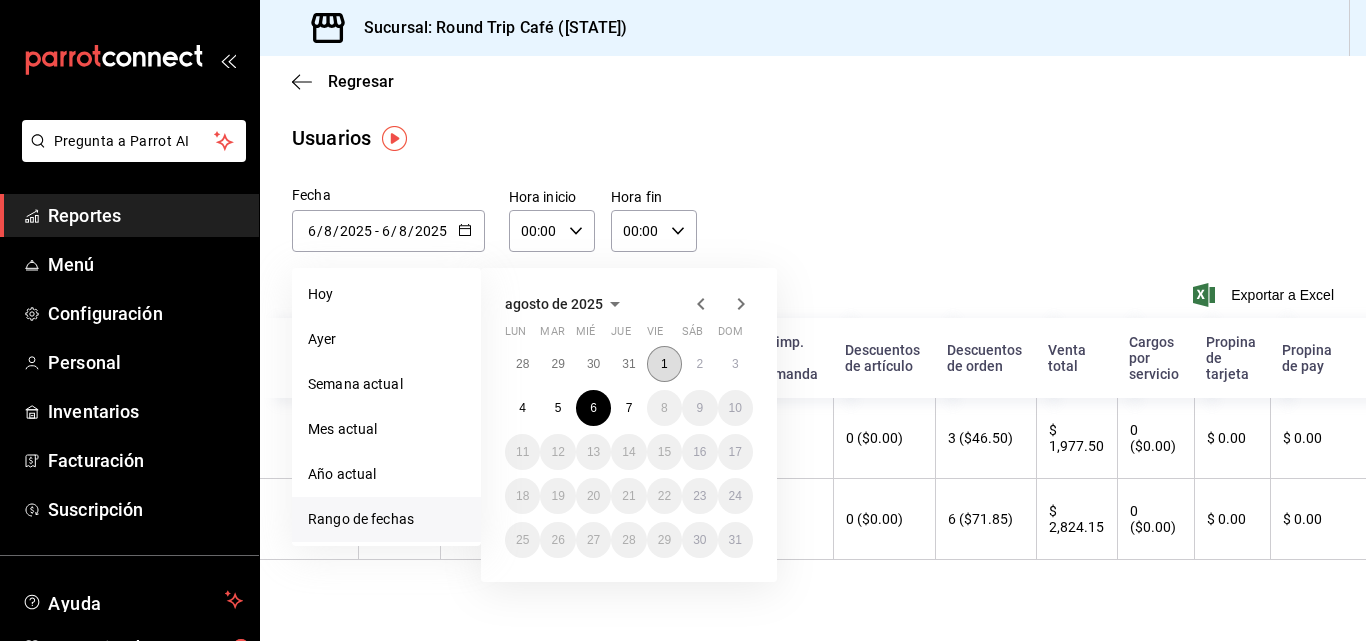 click on "1" at bounding box center (664, 364) 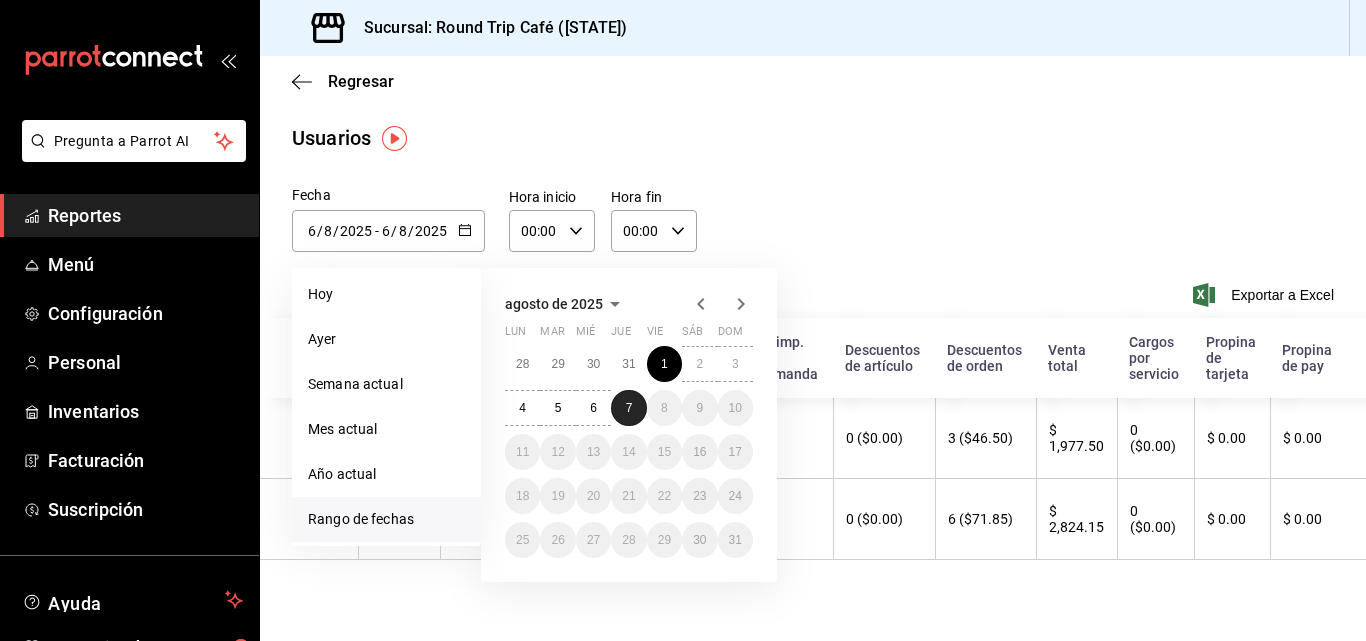 click on "7" at bounding box center (629, 408) 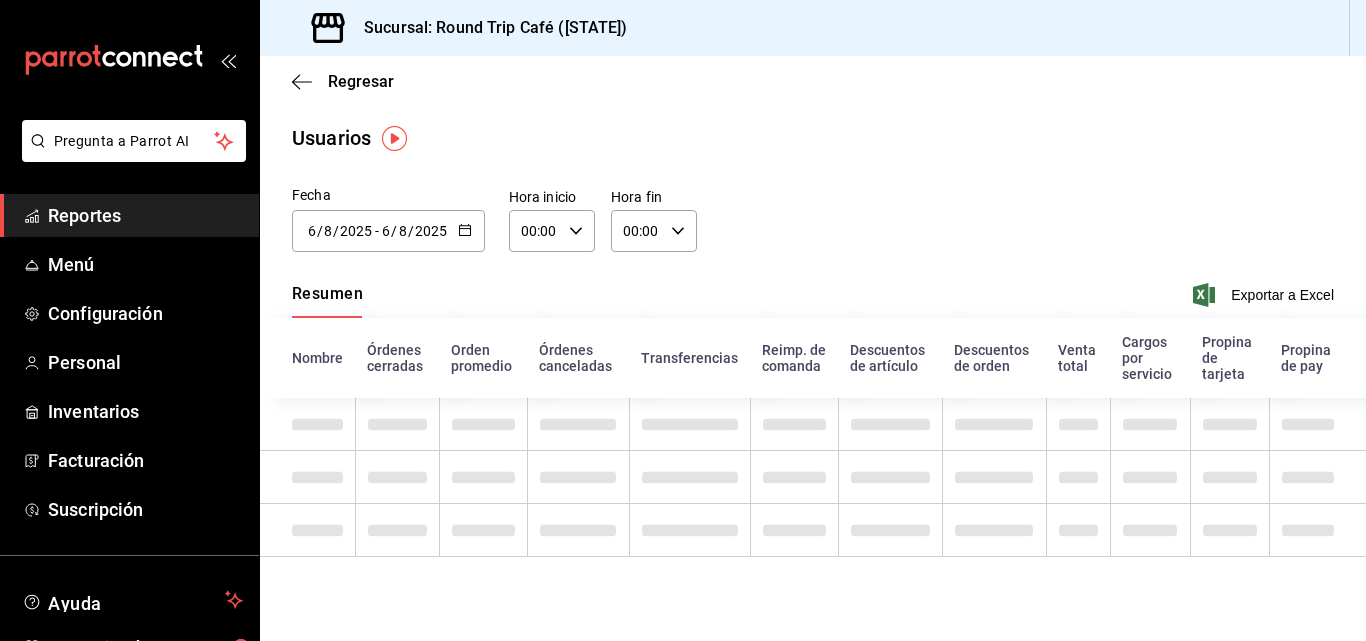 type on "2025-08-01" 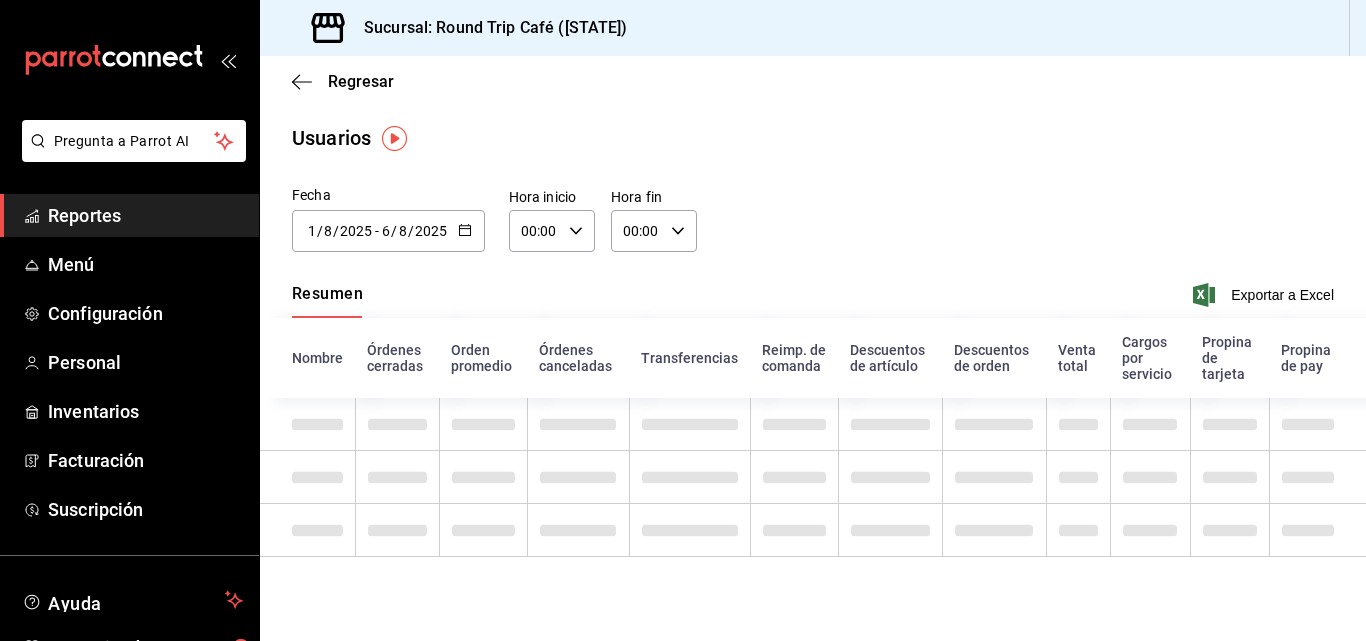 type on "7" 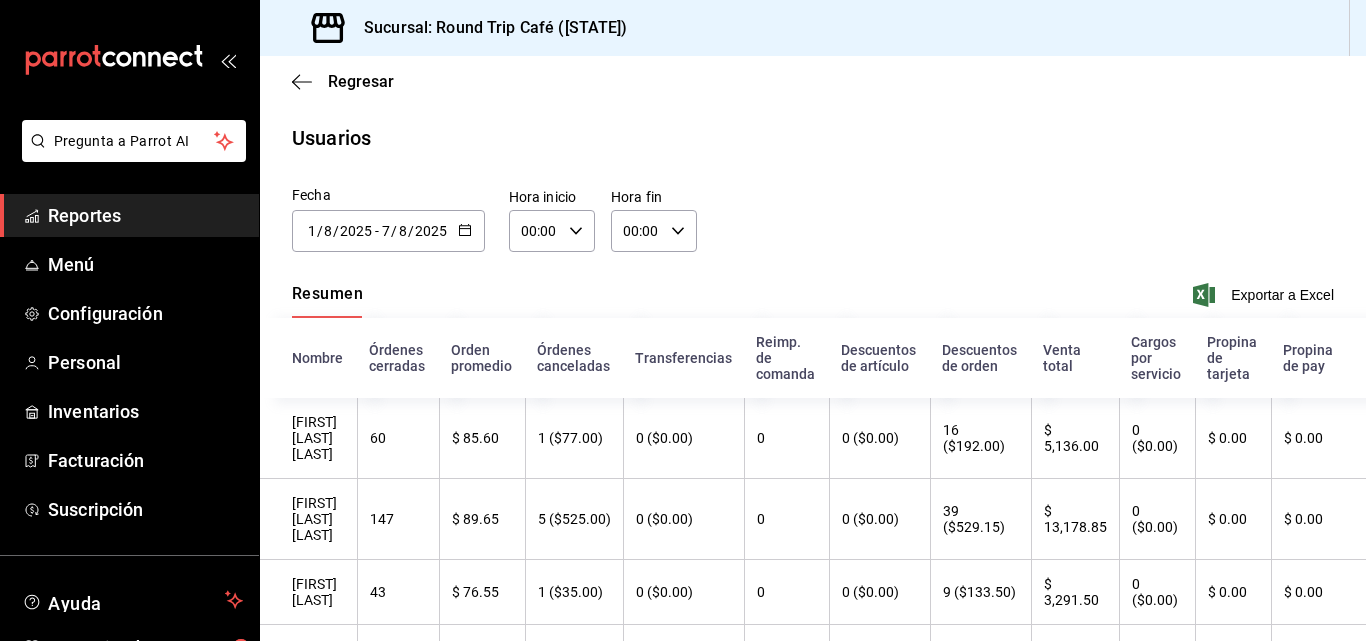scroll, scrollTop: 143, scrollLeft: 0, axis: vertical 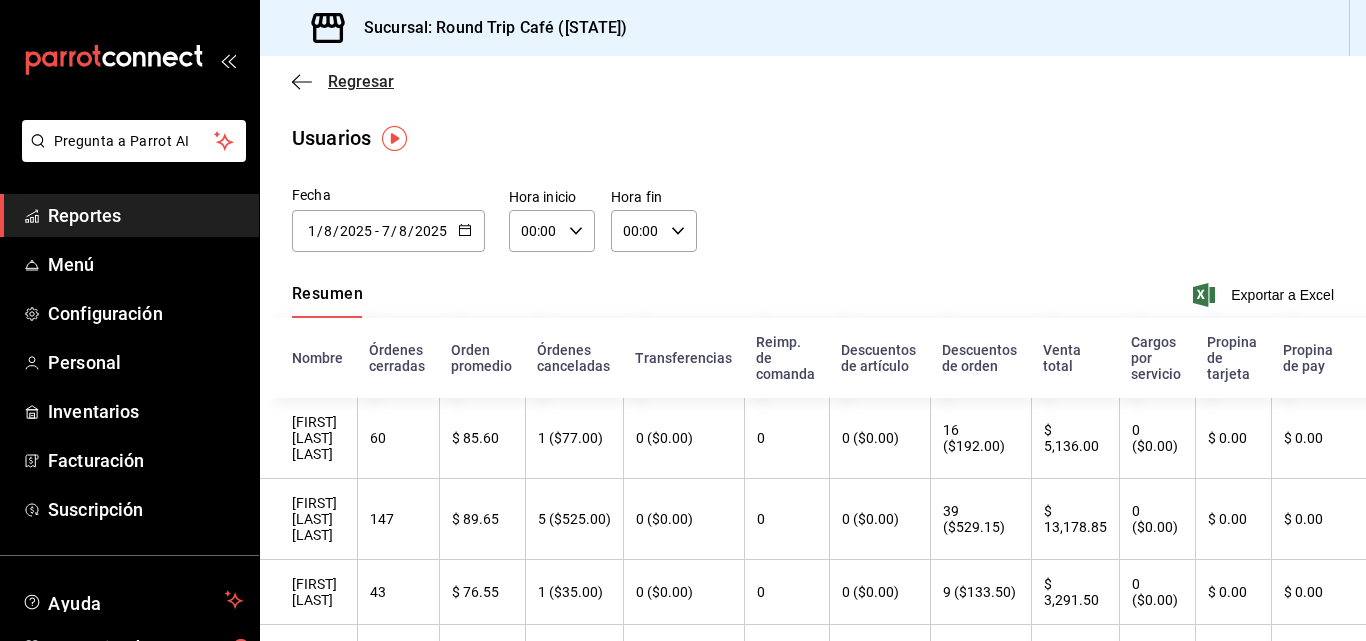 click 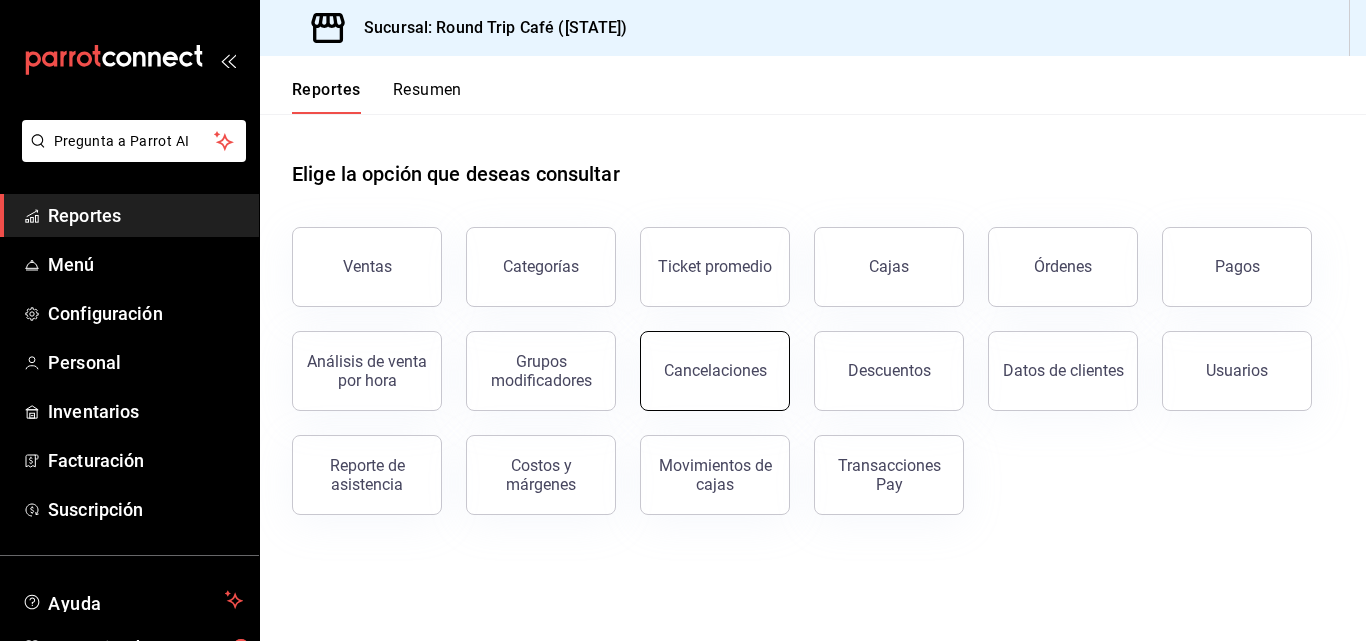 click on "Cancelaciones" at bounding box center [715, 370] 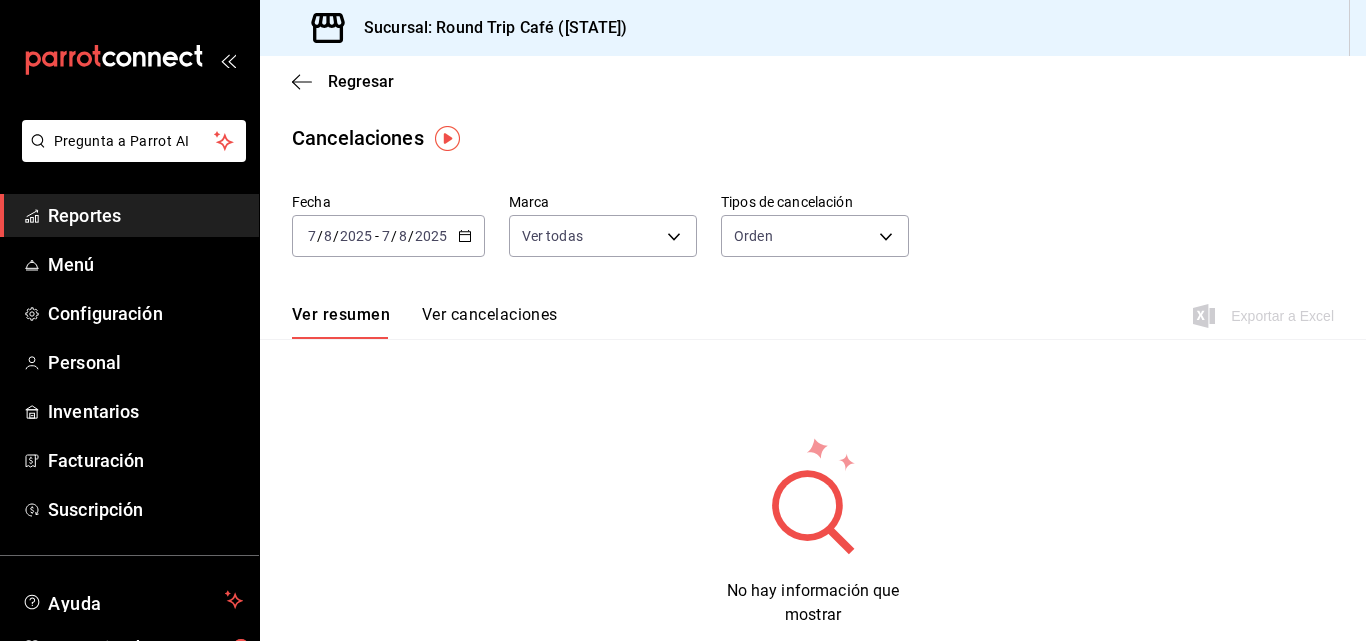 click 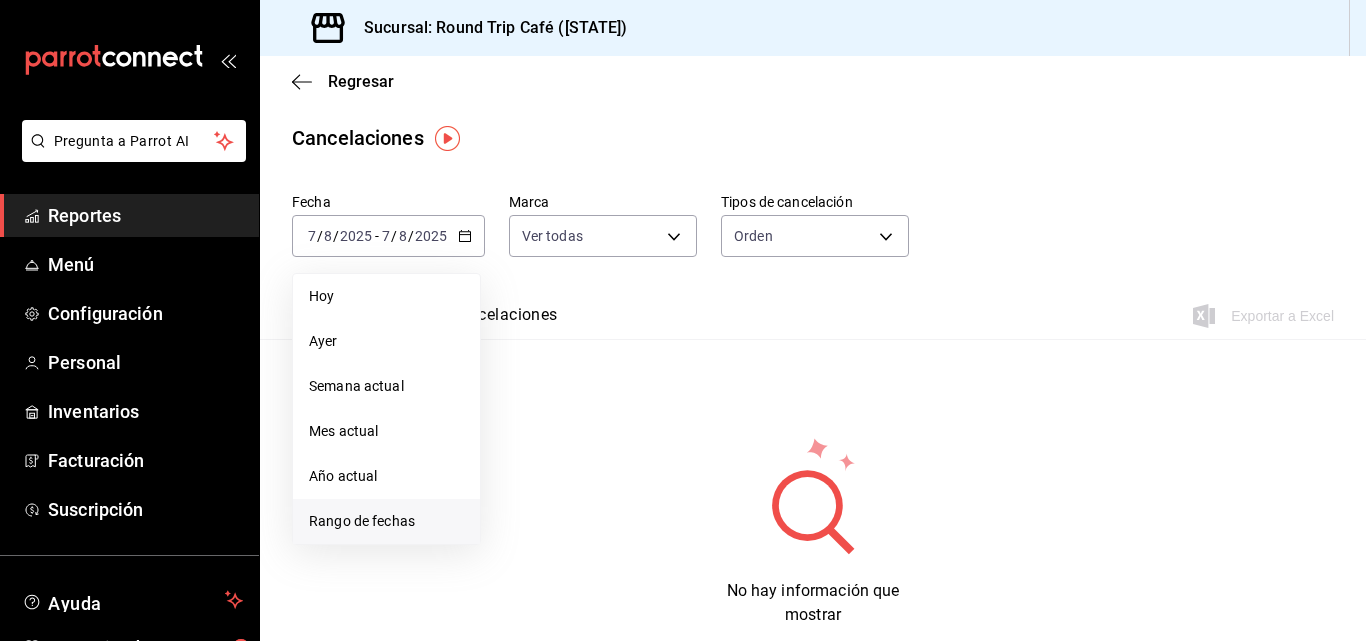 click on "Rango de fechas" at bounding box center [386, 521] 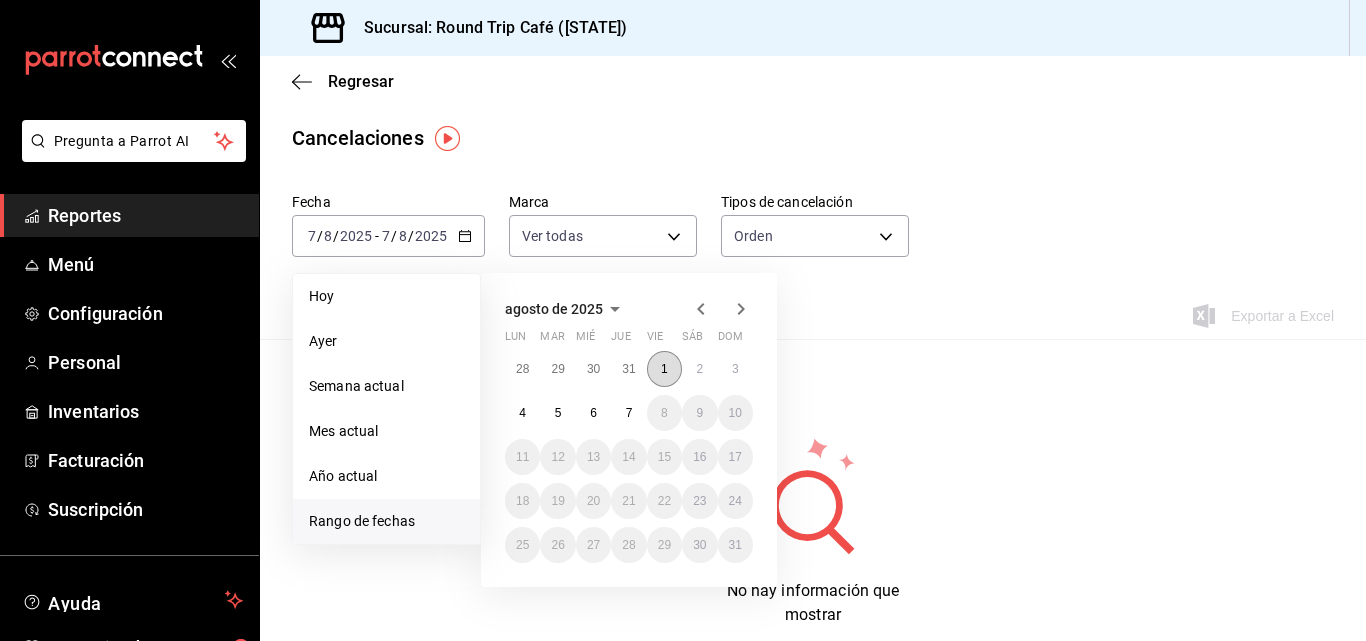 click on "1" at bounding box center [664, 369] 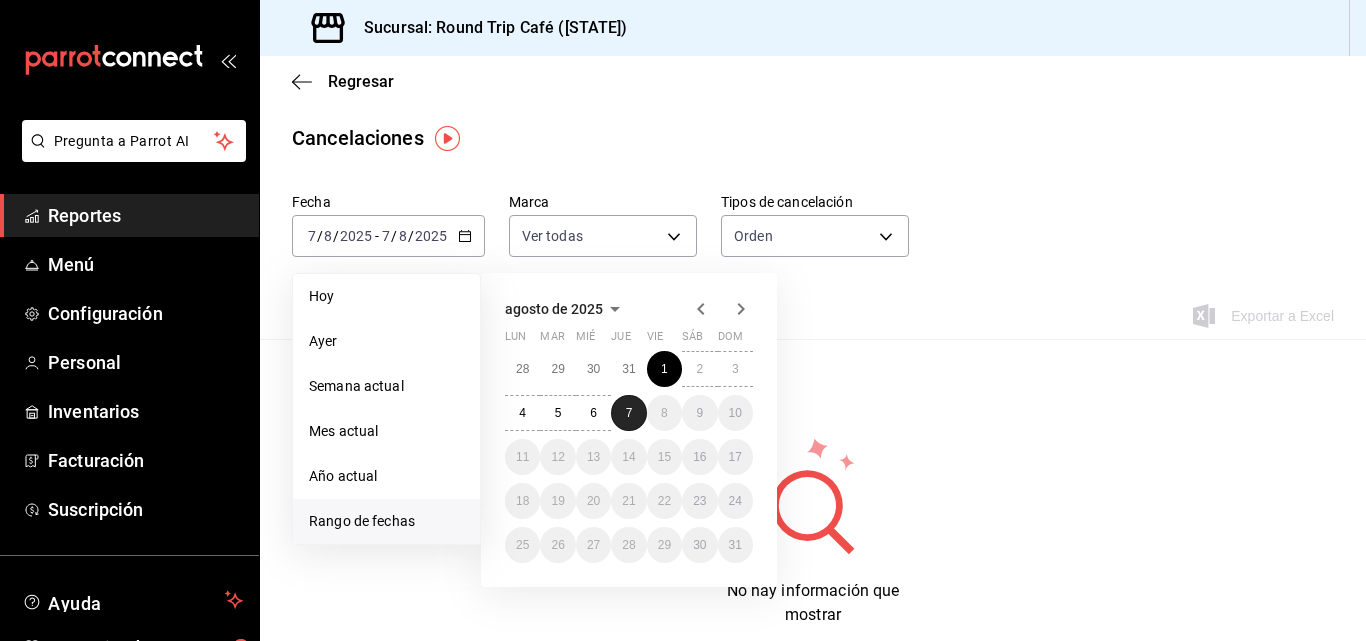 click on "7" at bounding box center [629, 413] 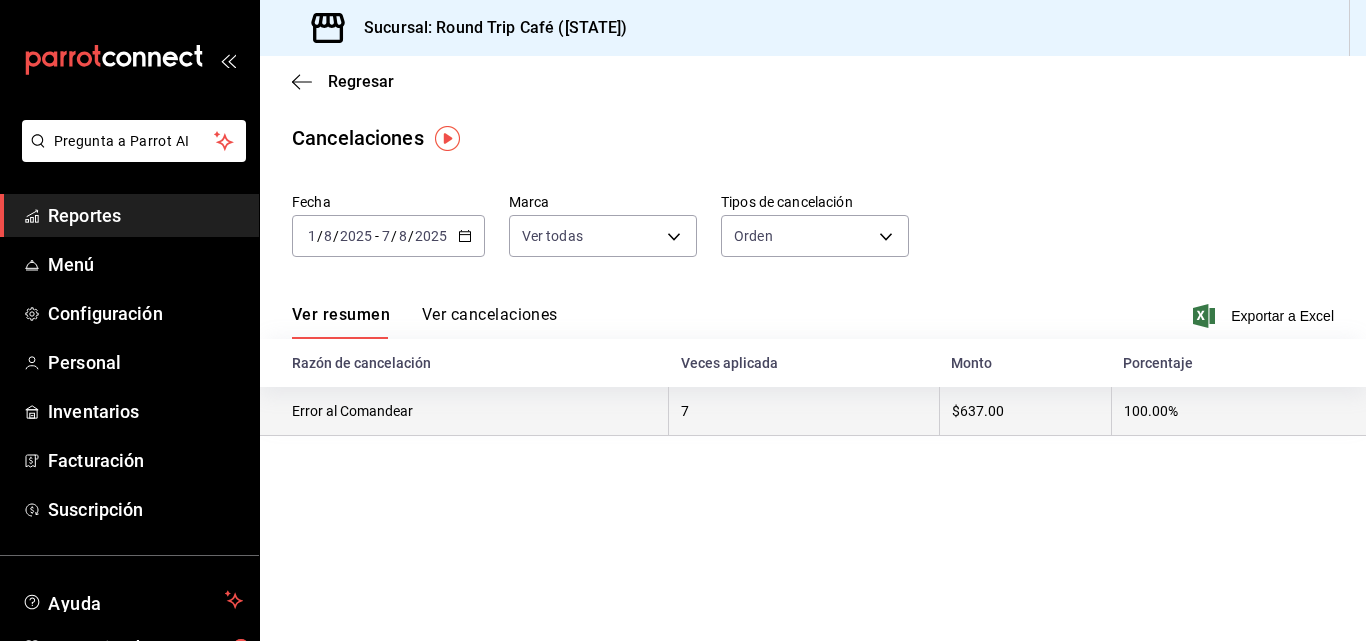click on "7" at bounding box center (804, 411) 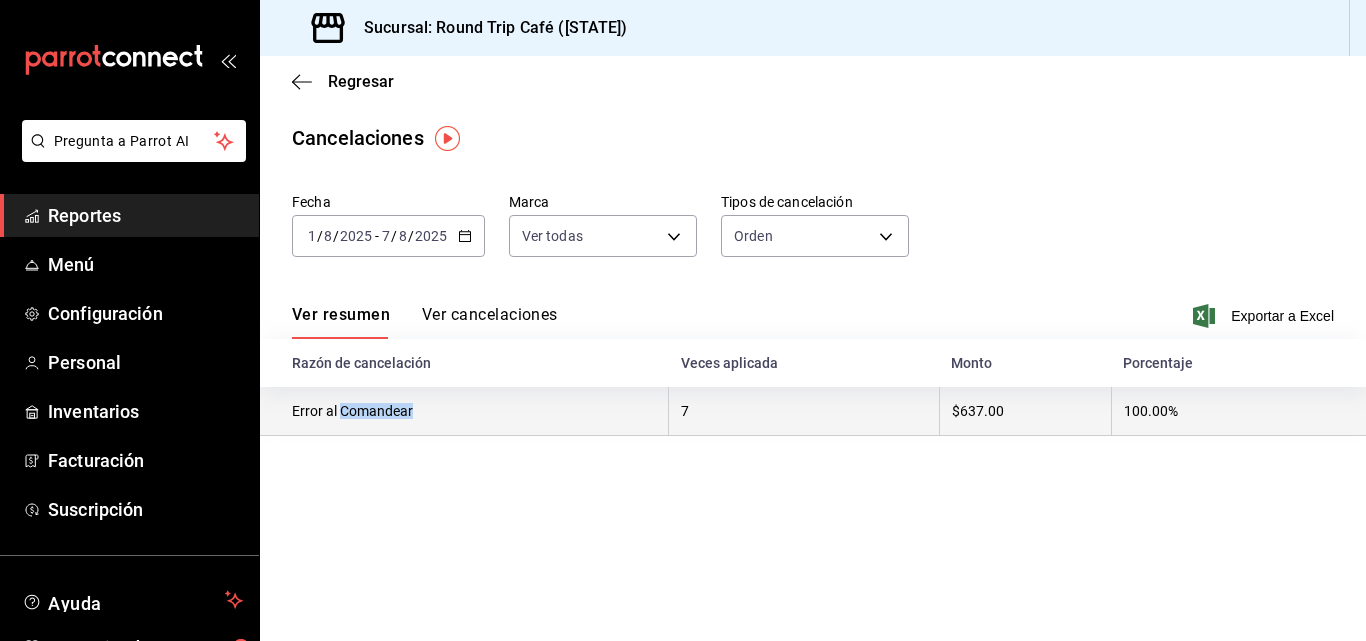 click on "Error al Comandear" at bounding box center (464, 411) 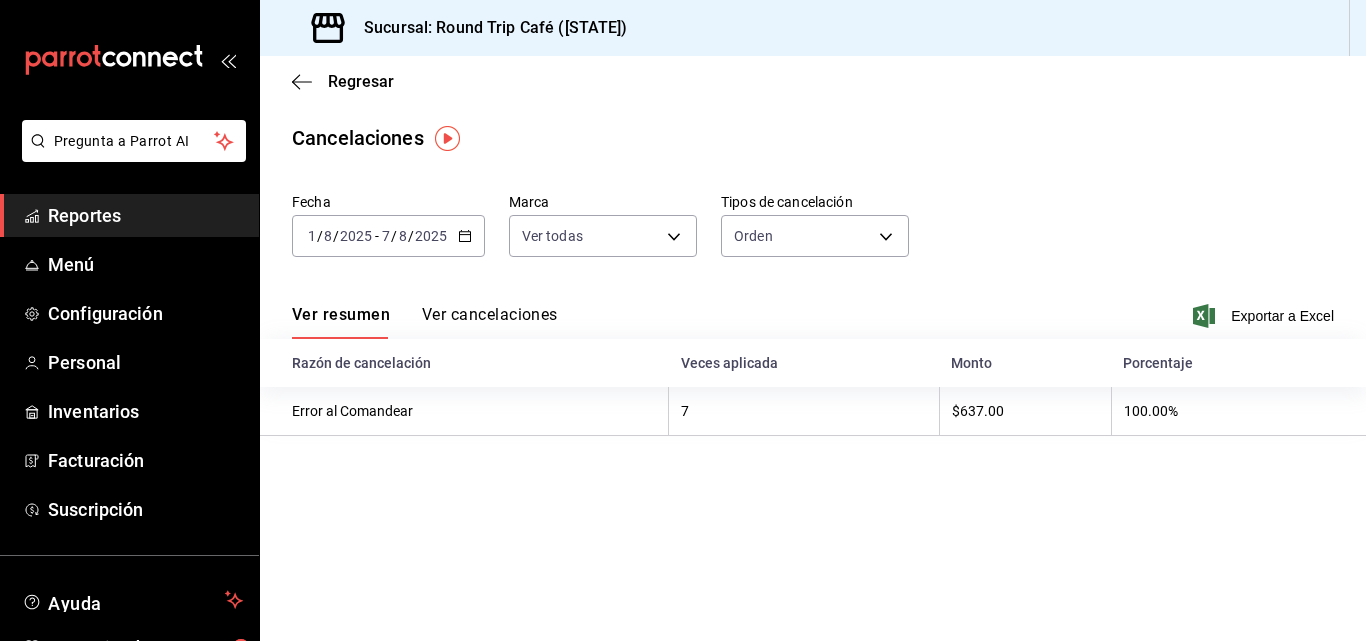 click on "Regresar Cancelaciones Fecha [DATE] [DAY] / [YEAR] - [YEAR] / [MONTH] [DAY] [YEAR] - [YEAR] / [MONTH] [DAY] [YEAR] Marca Ver todas [object Object] Tipos de cancelación Orden ORDER Ver resumen Ver cancelaciones Exportar a Excel Razón de cancelación Veces aplicada Monto Porcentaje Error al Comandear 7 $637.00 100.00%" at bounding box center [813, 348] 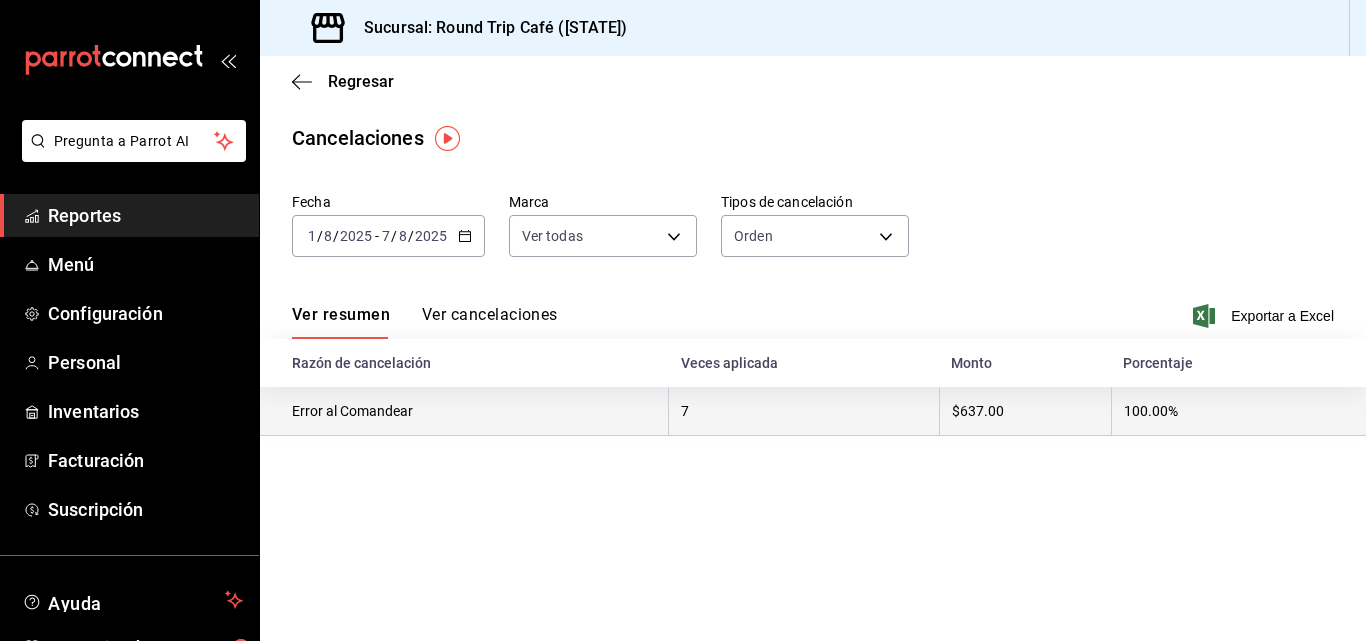 click on "$637.00" at bounding box center (1025, 411) 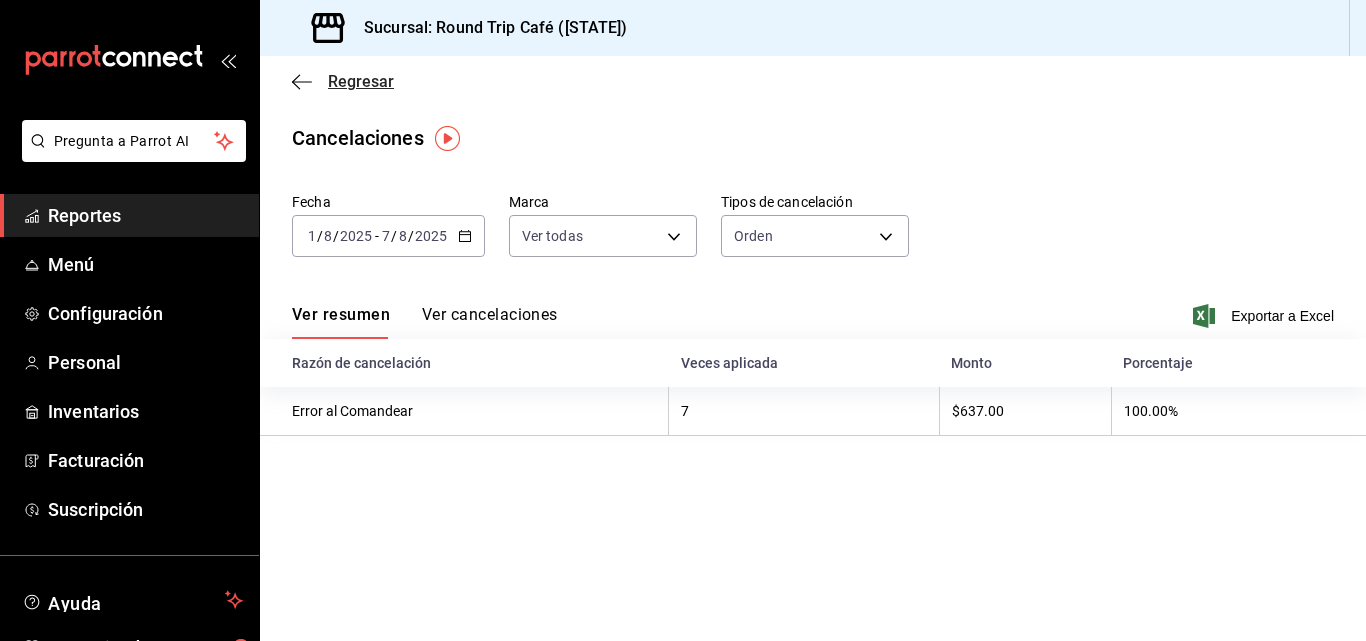 click 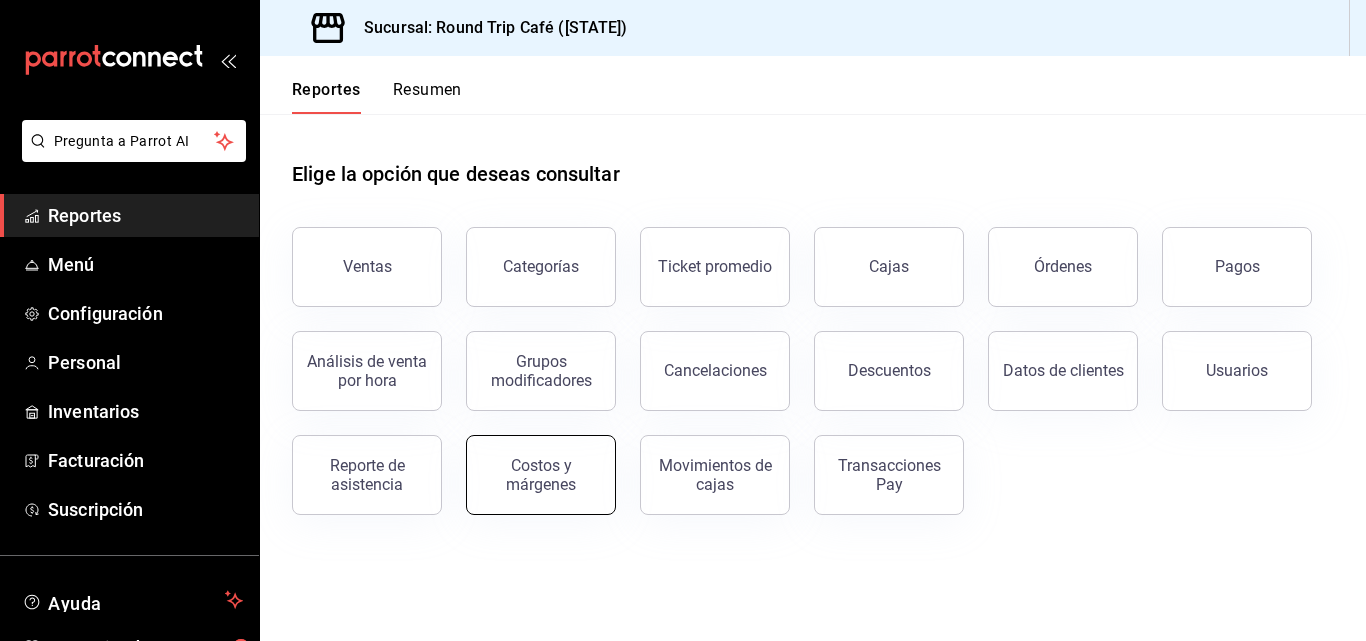 click on "Costos y márgenes" at bounding box center [541, 475] 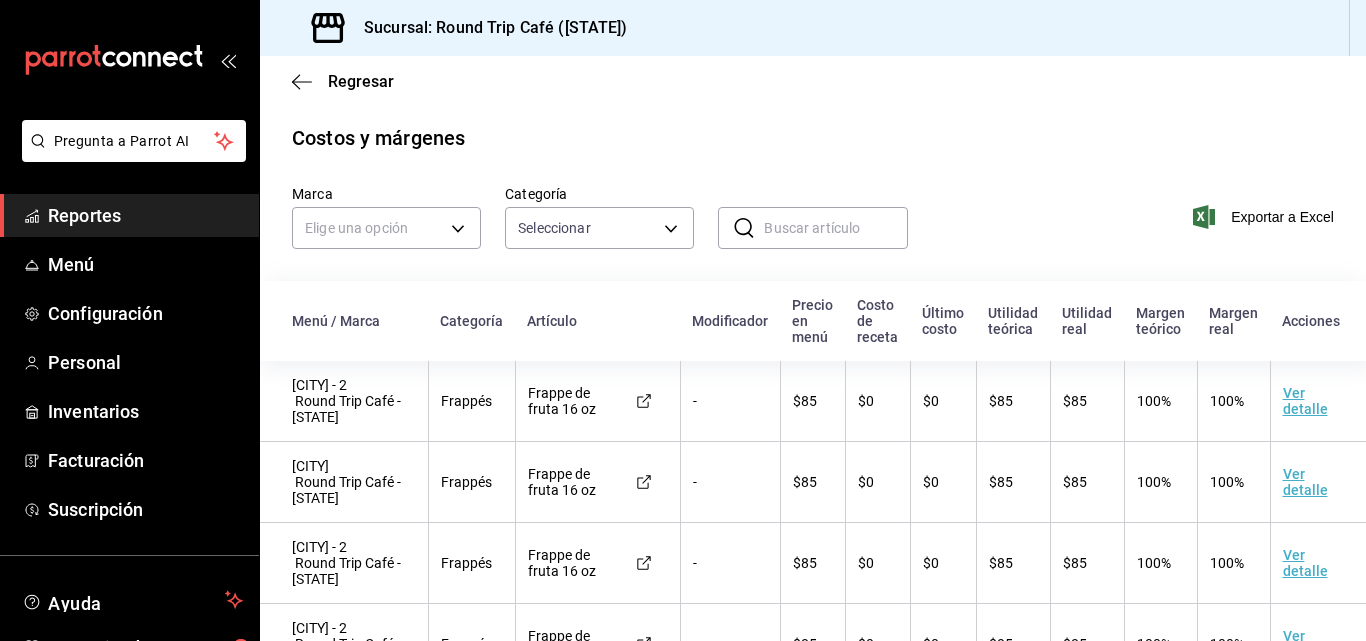 scroll, scrollTop: 175, scrollLeft: 0, axis: vertical 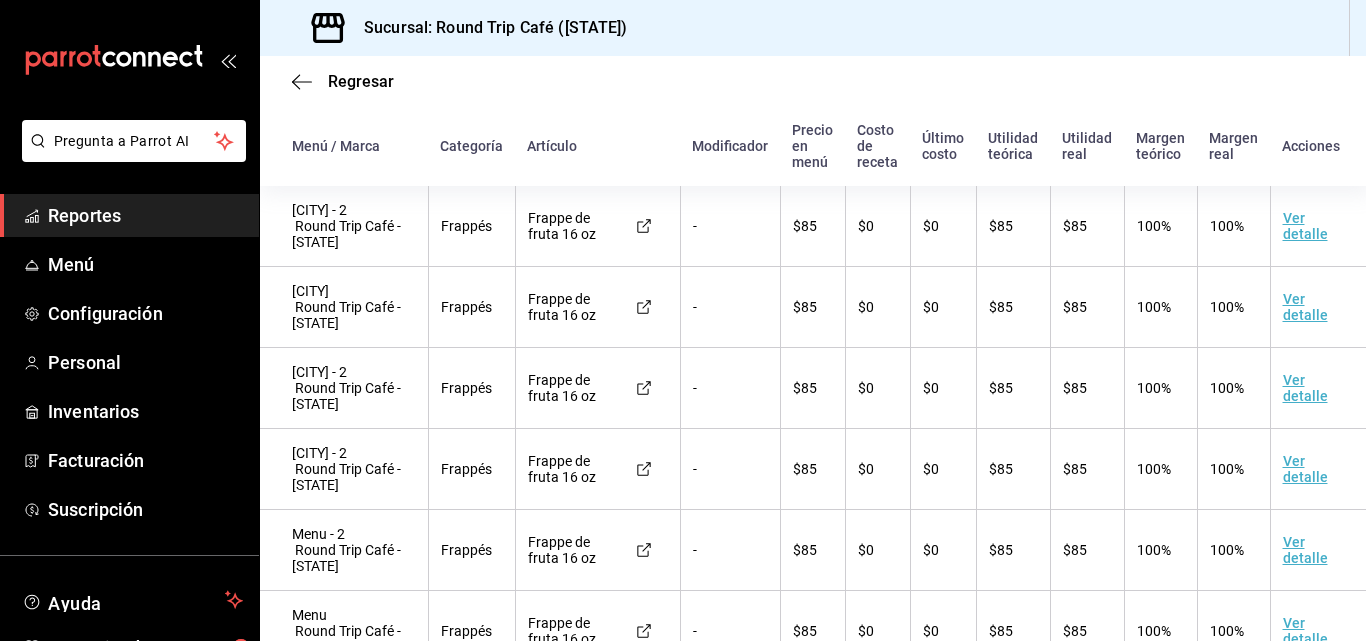 click on "Regresar" at bounding box center (813, 81) 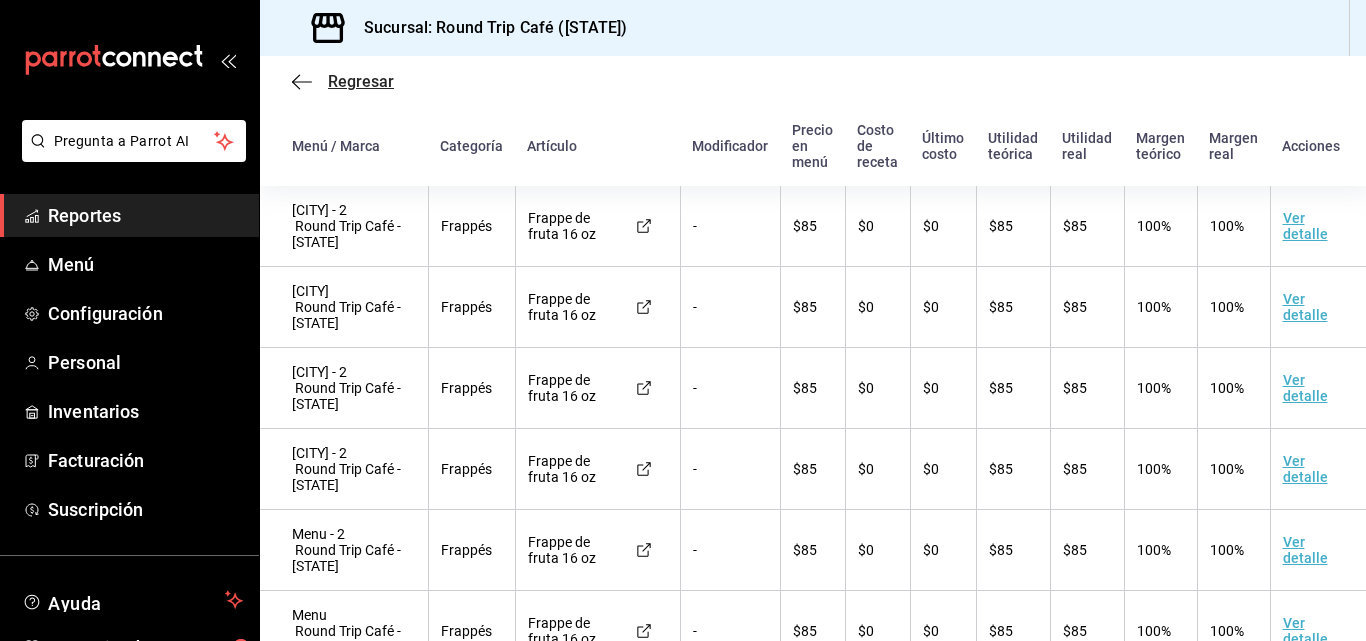 click 